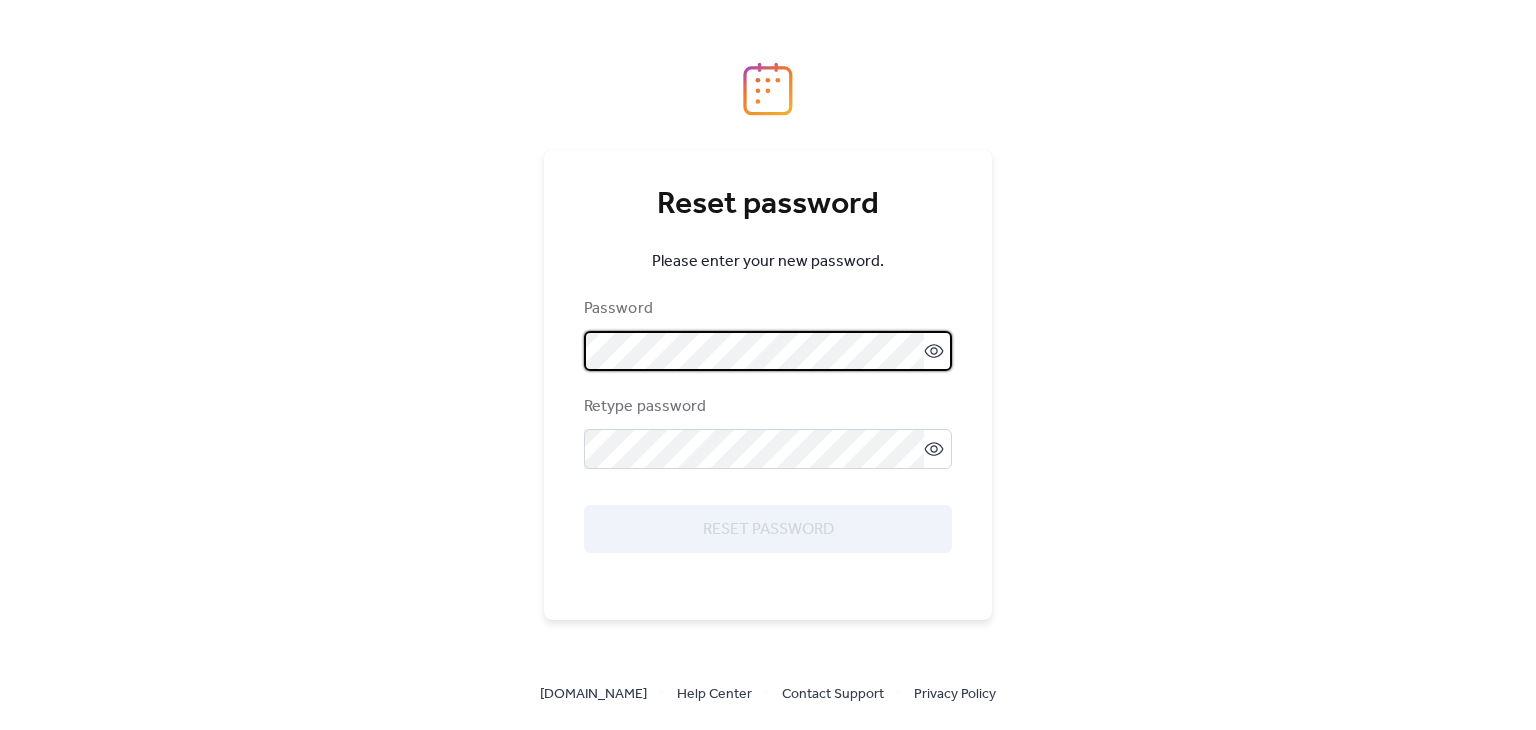 scroll, scrollTop: 0, scrollLeft: 0, axis: both 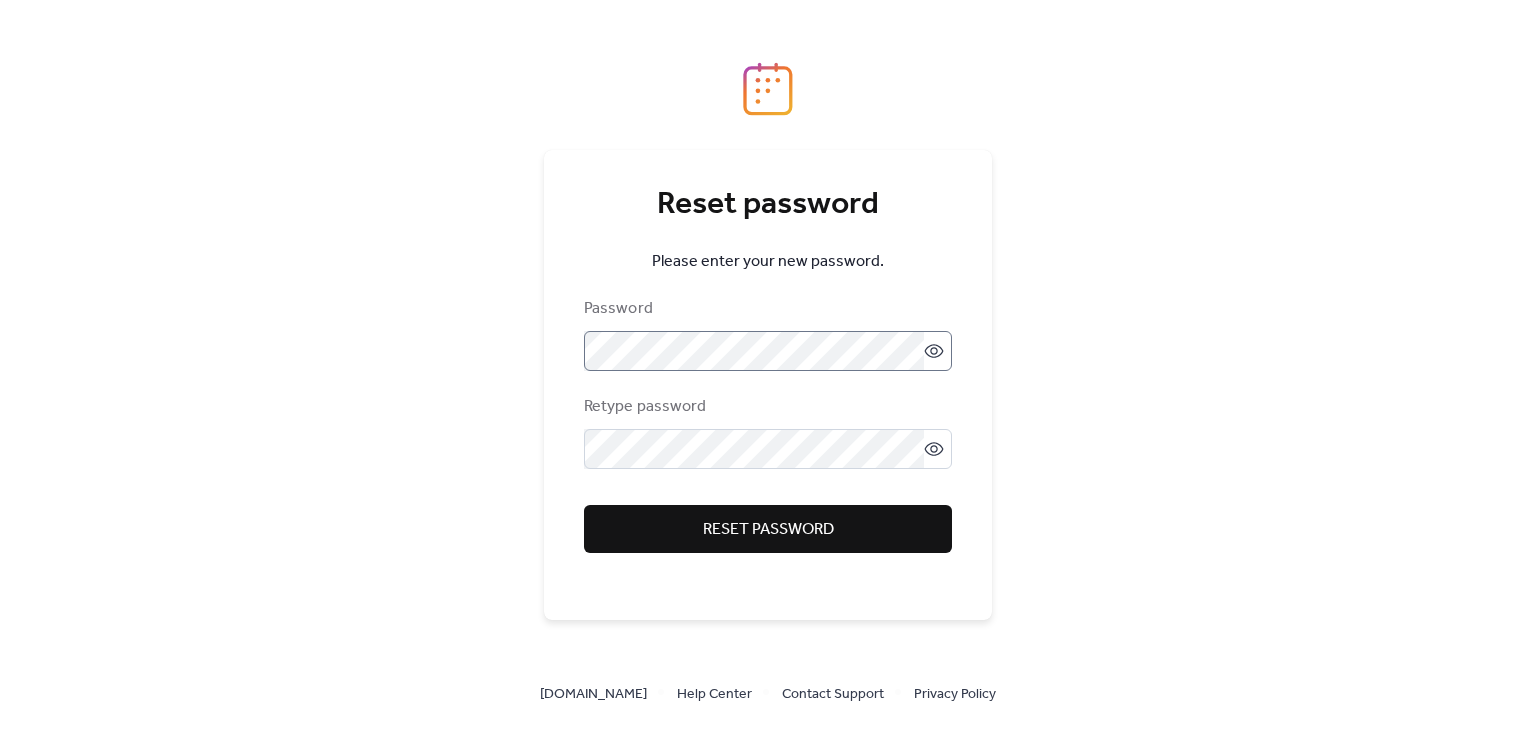 click 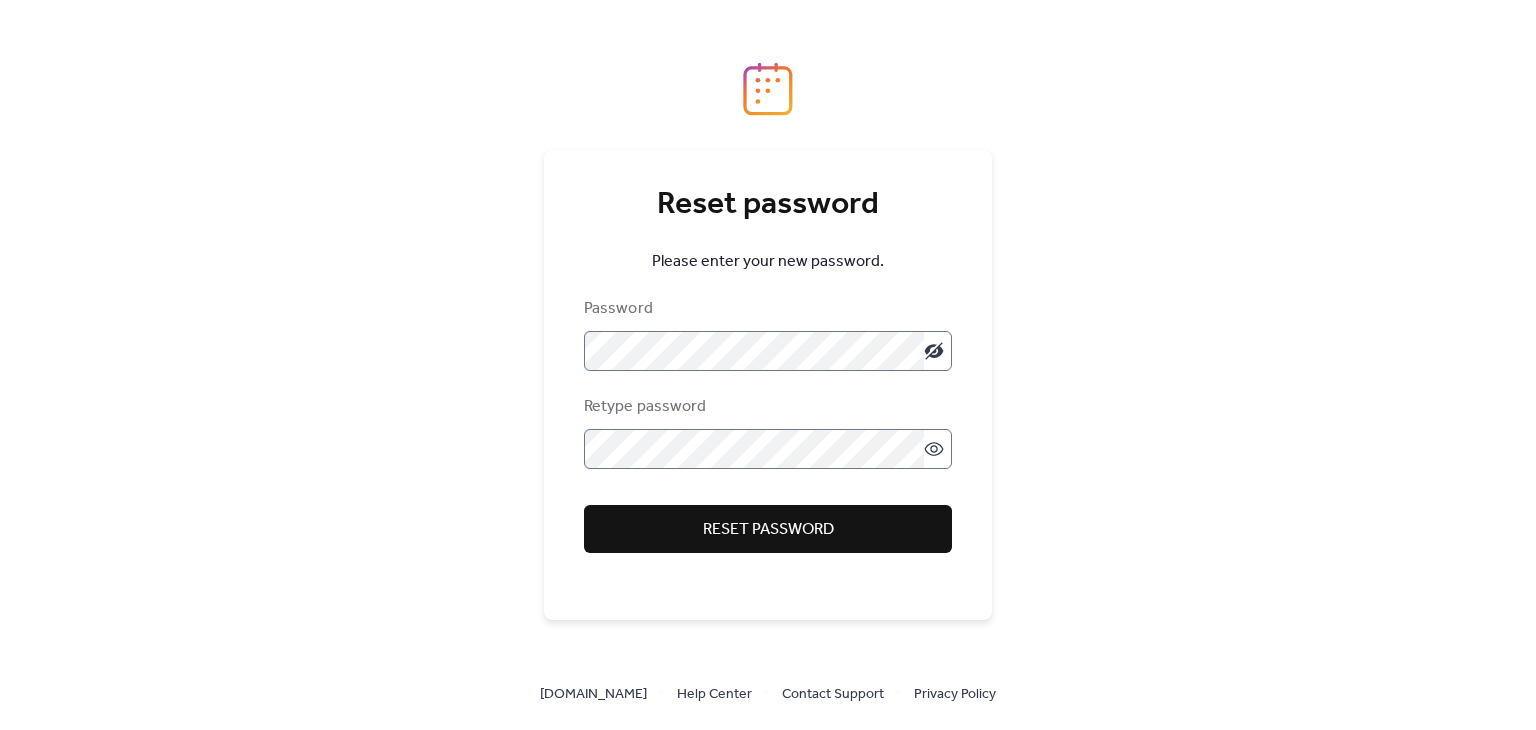click 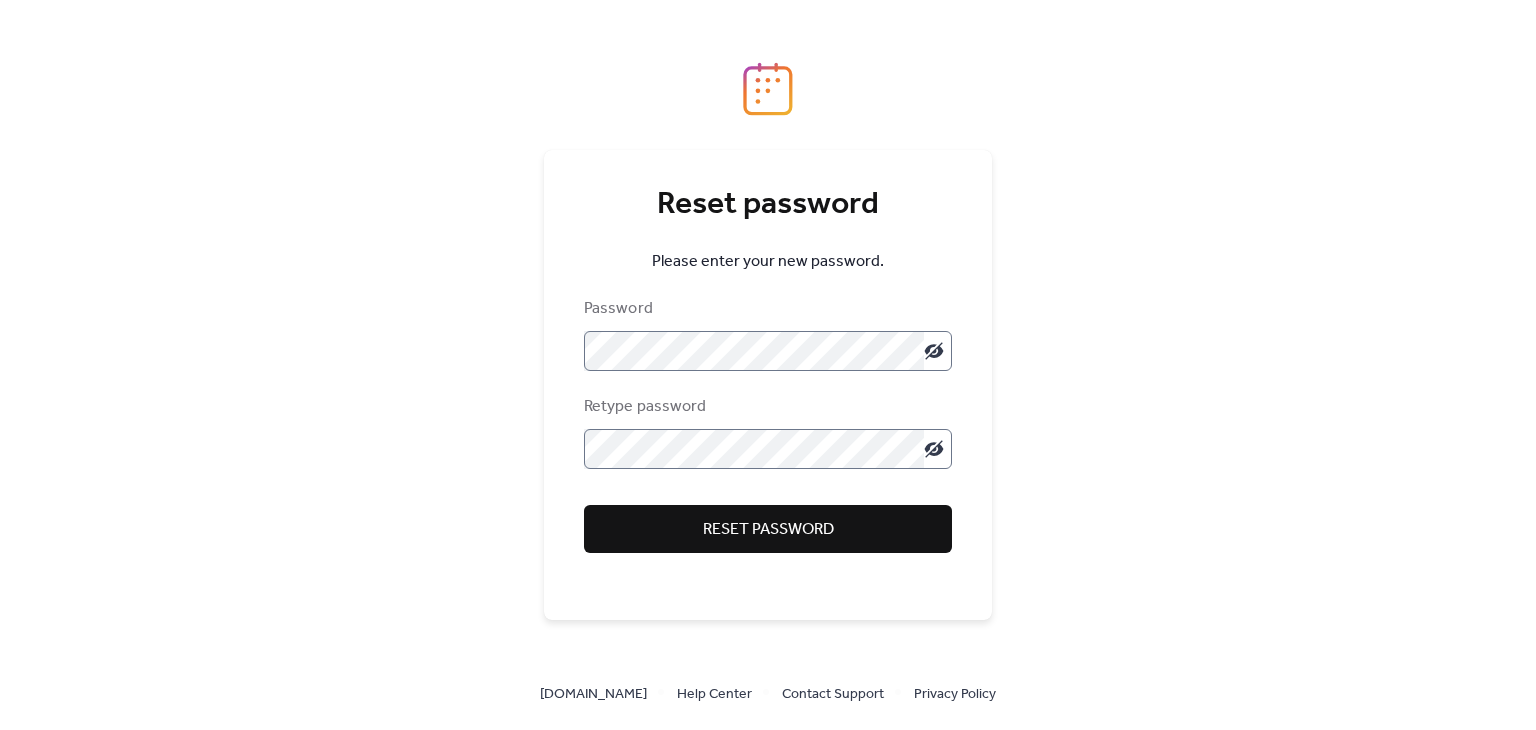 click on "Reset password" at bounding box center (768, 530) 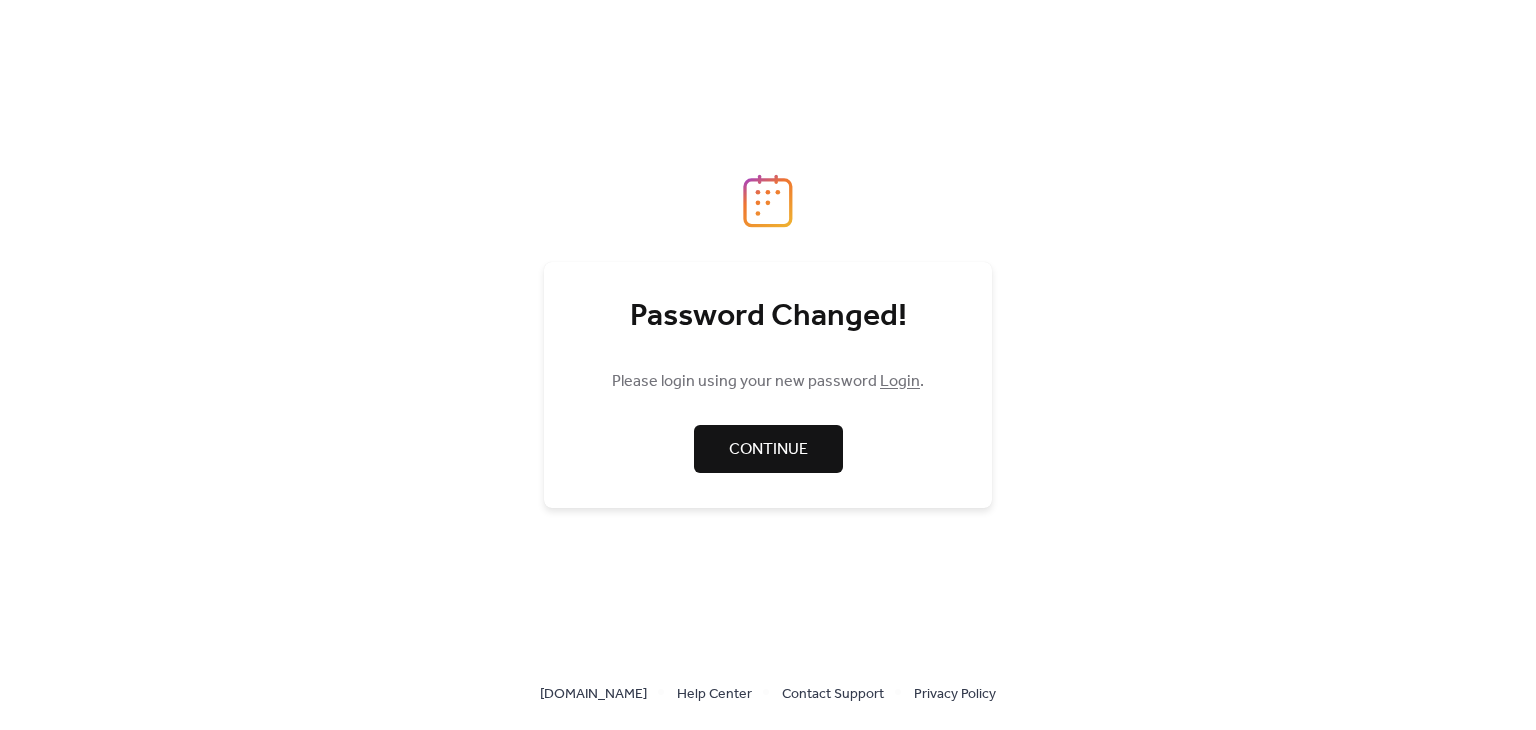 click on "Continue" at bounding box center [768, 450] 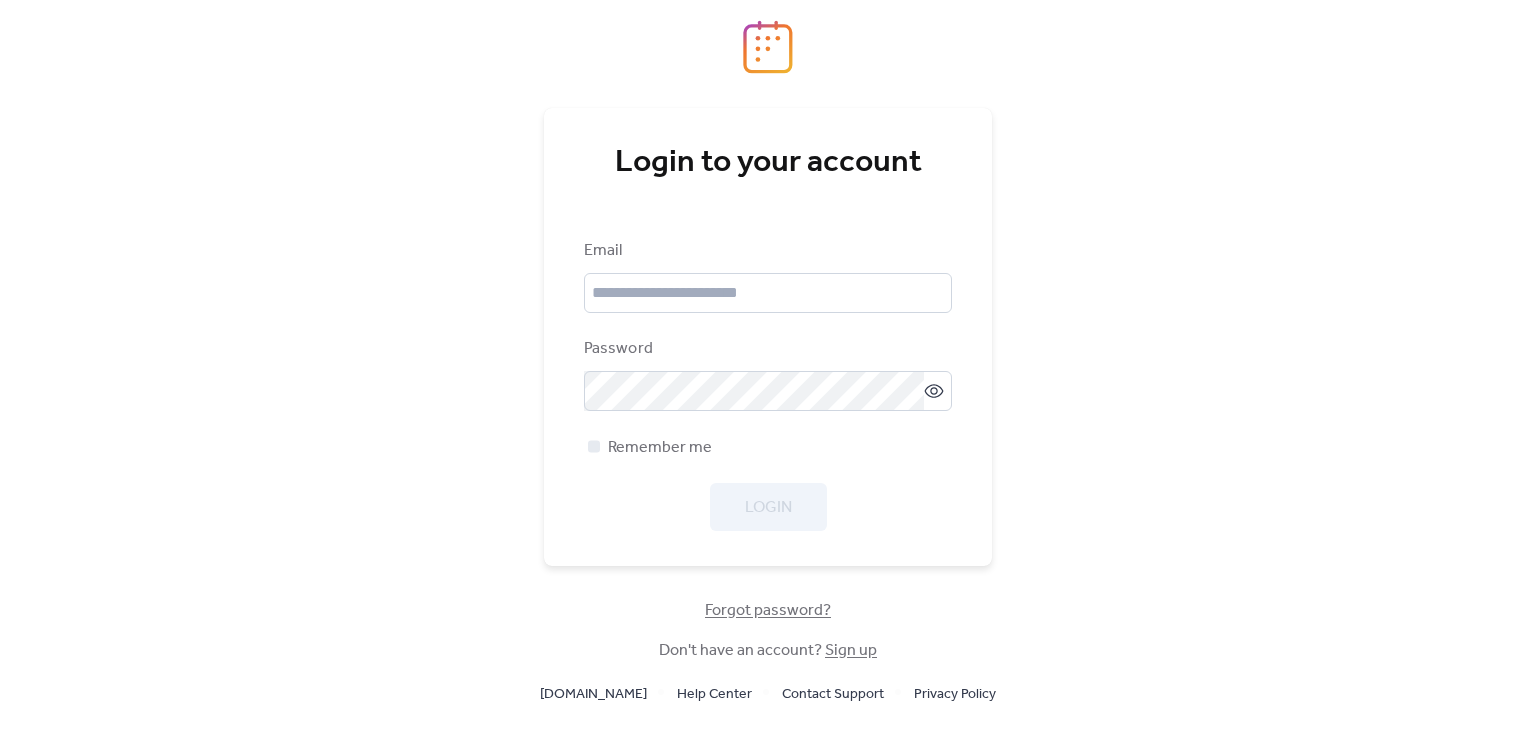 scroll, scrollTop: 0, scrollLeft: 0, axis: both 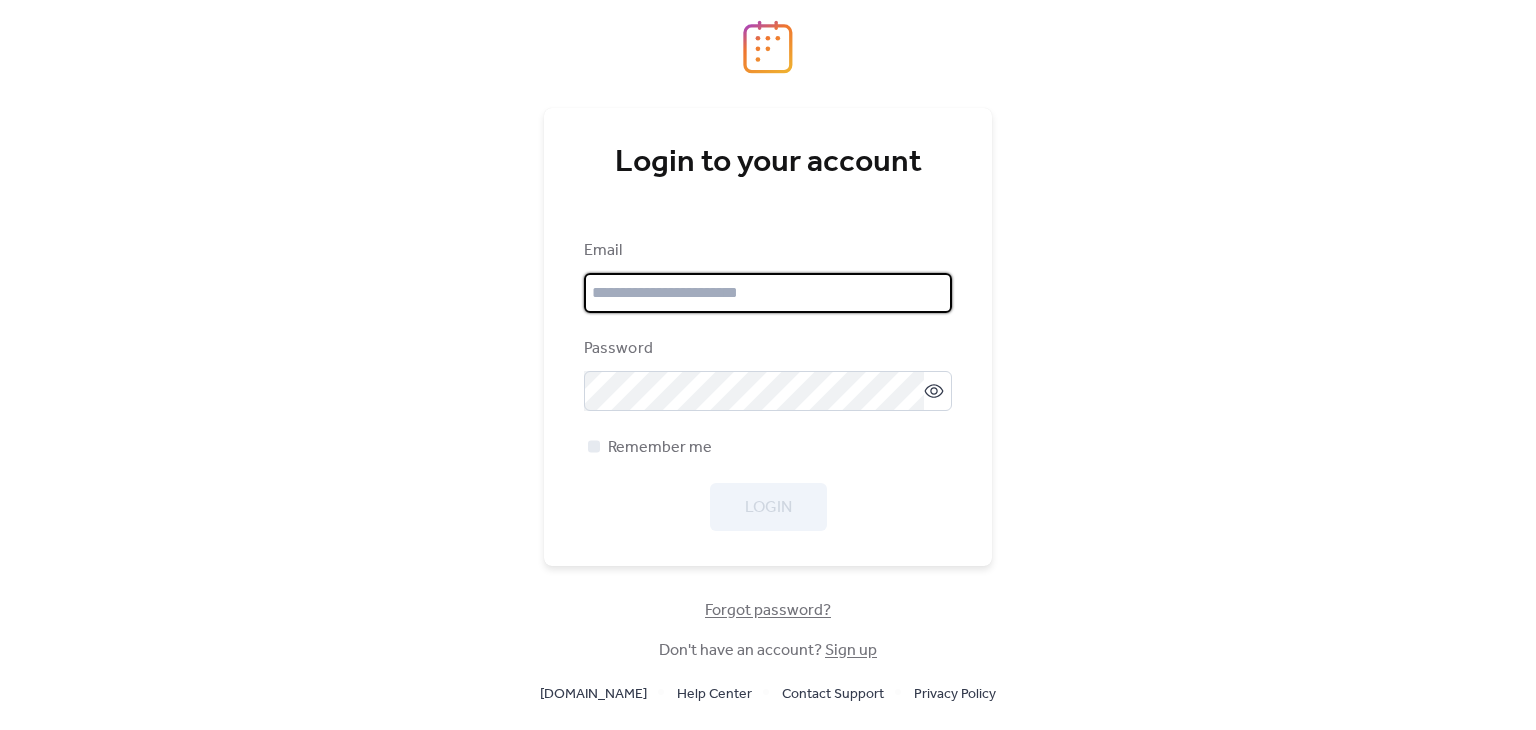 click at bounding box center (768, 293) 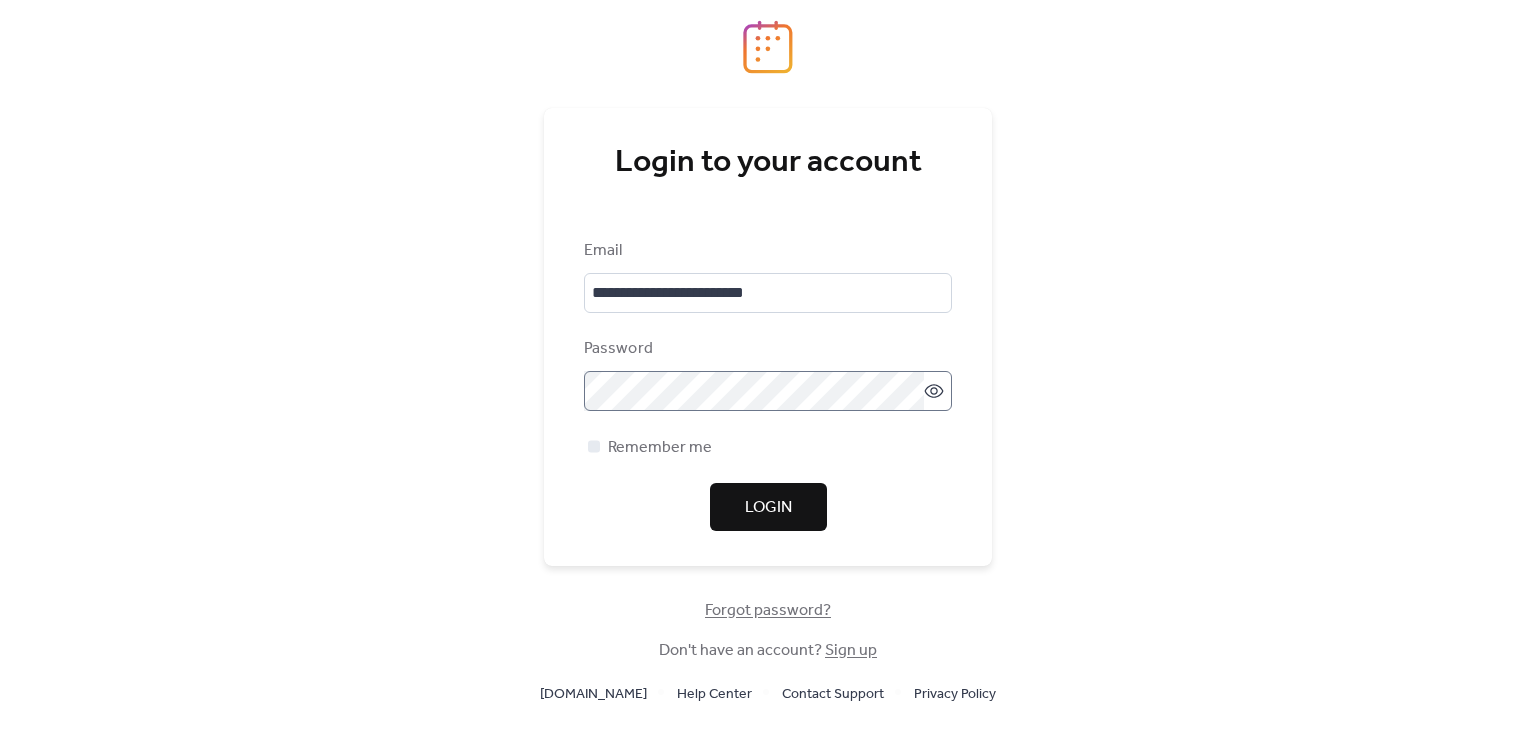 click 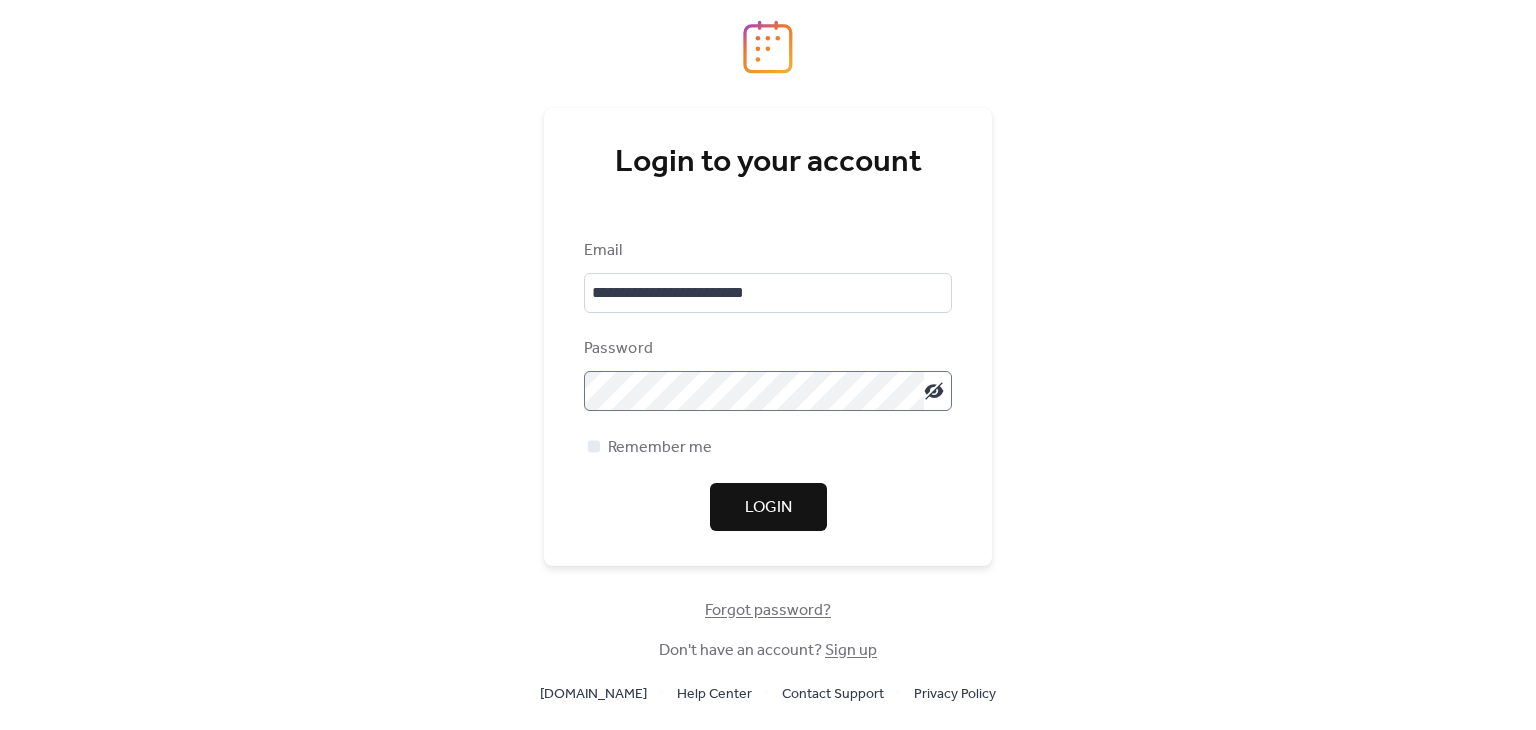 click on "Login" at bounding box center [768, 508] 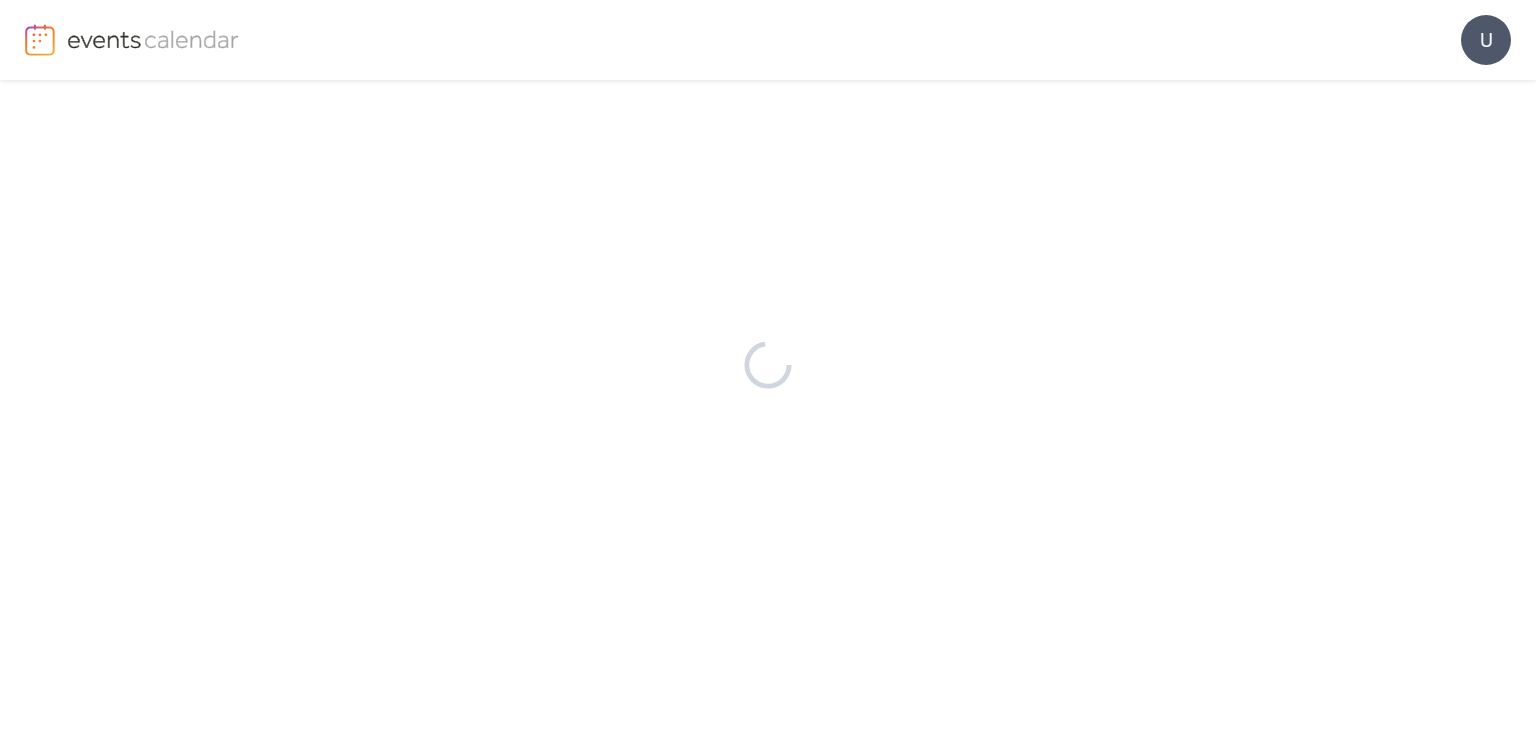 scroll, scrollTop: 0, scrollLeft: 0, axis: both 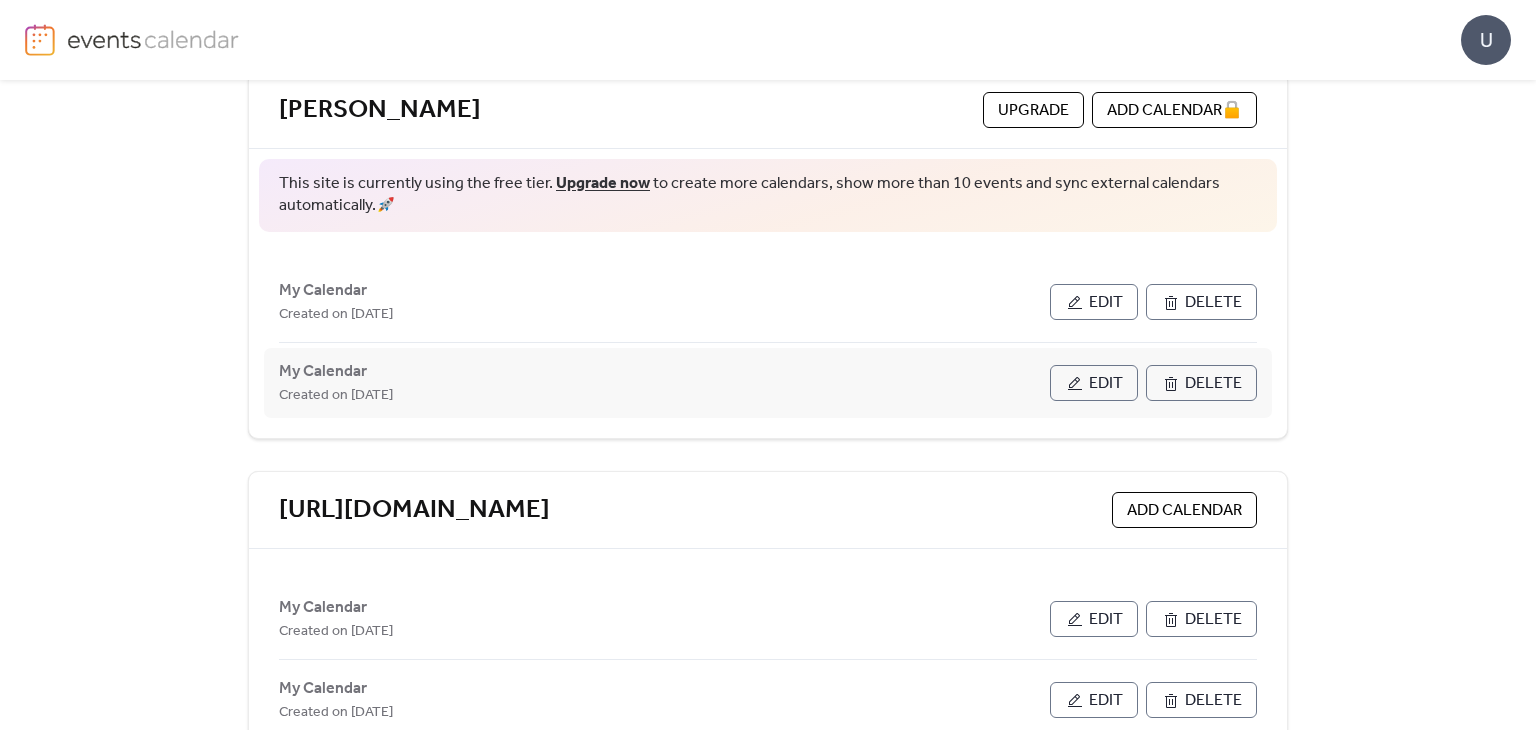 click on "Delete" at bounding box center [1213, 384] 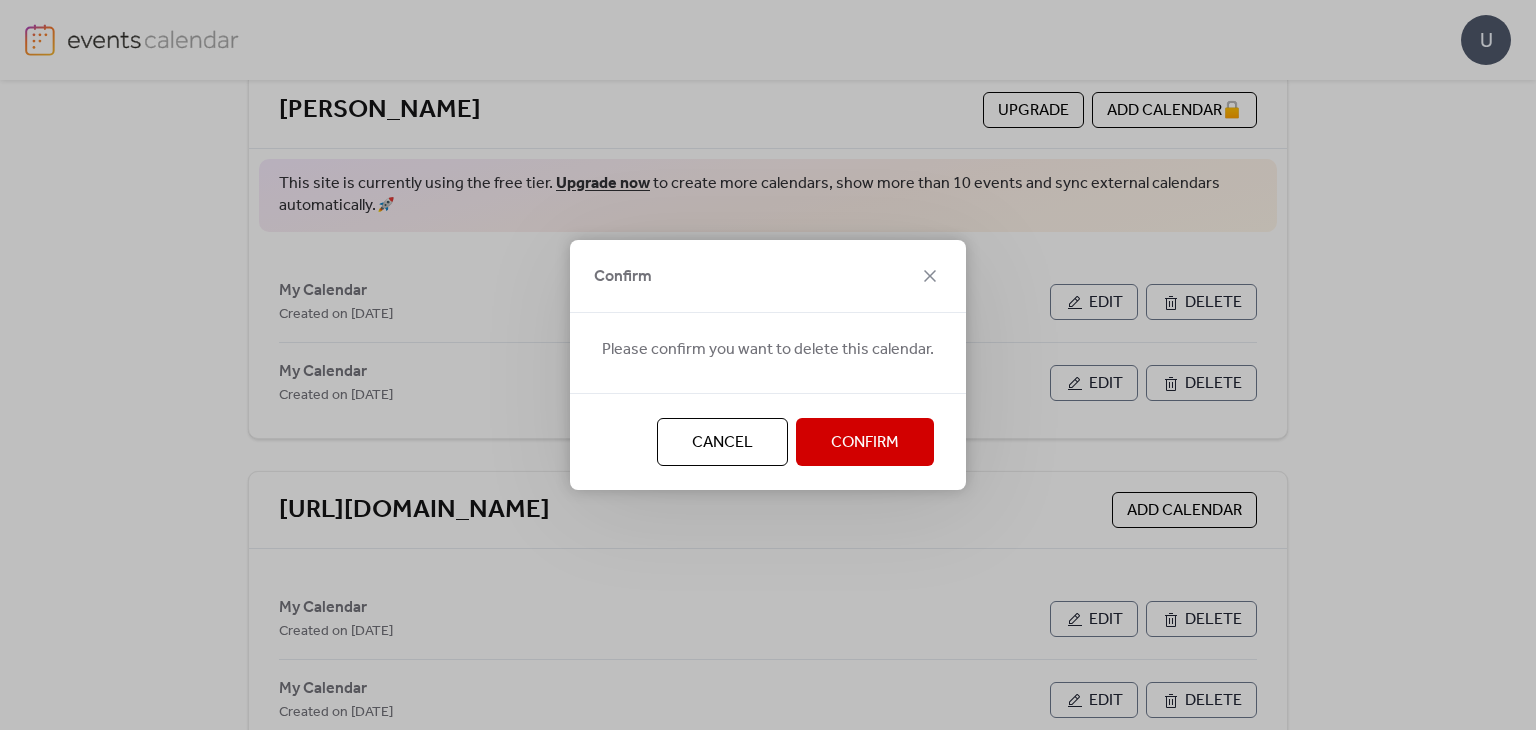 click on "Confirm" at bounding box center [865, 443] 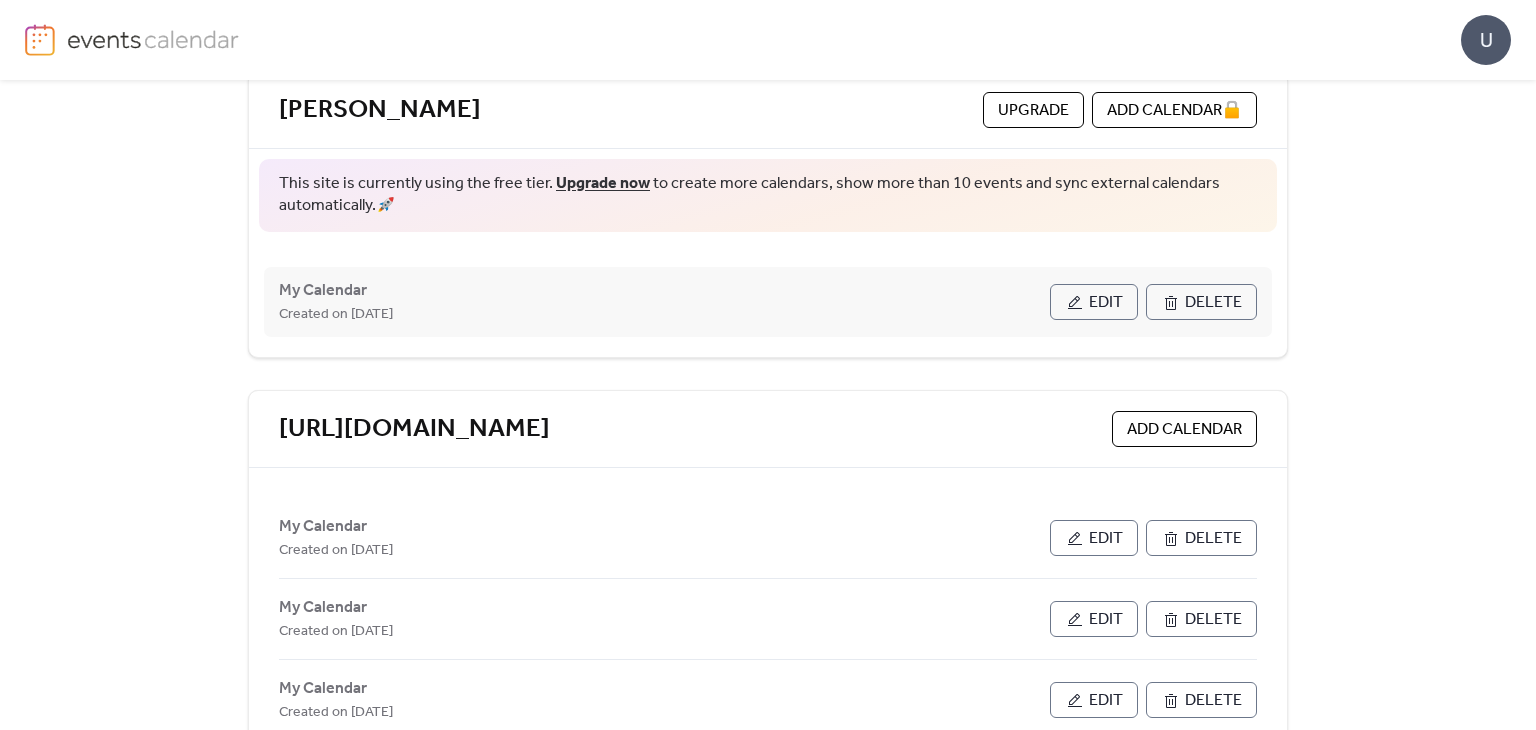 click on "Delete" at bounding box center [1213, 303] 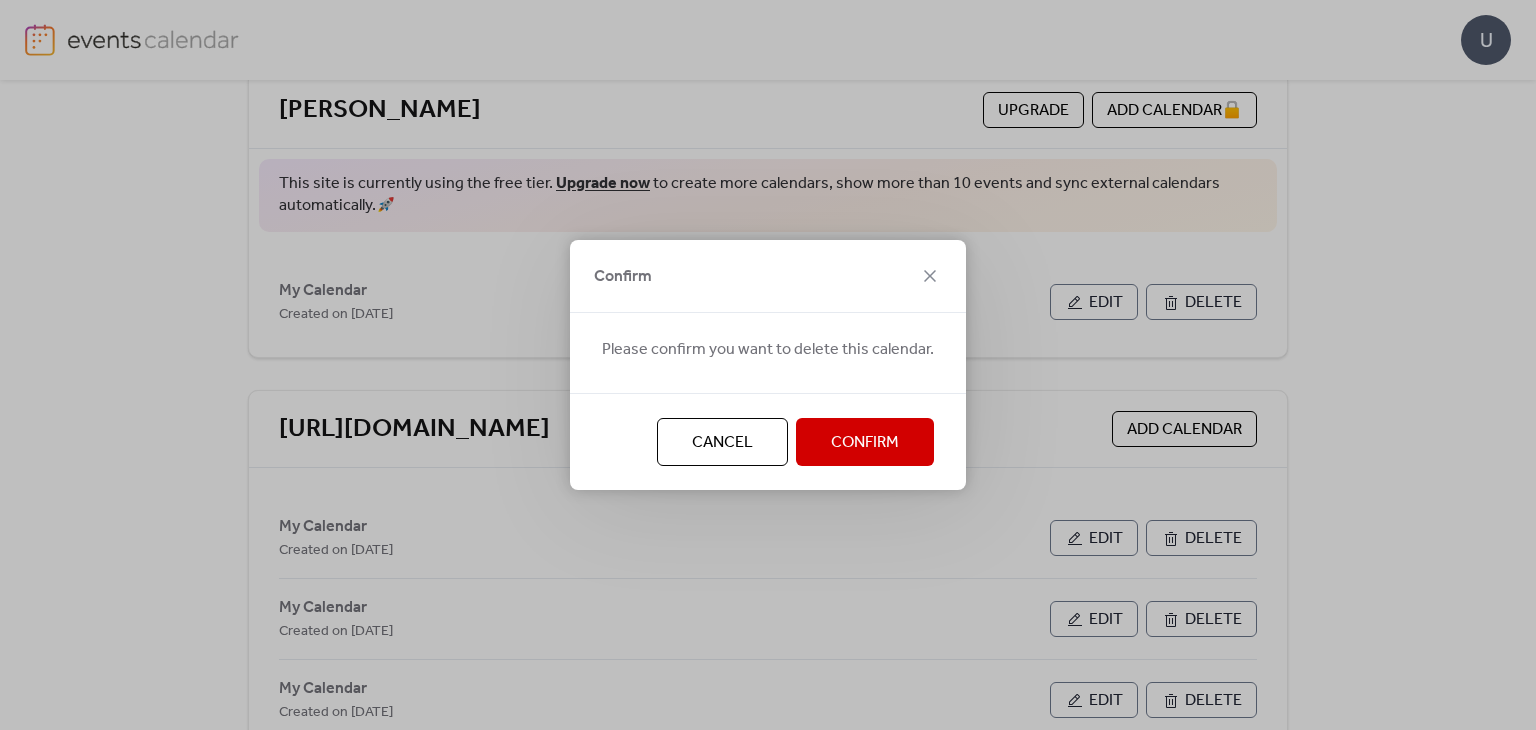 click on "Confirm" at bounding box center [865, 442] 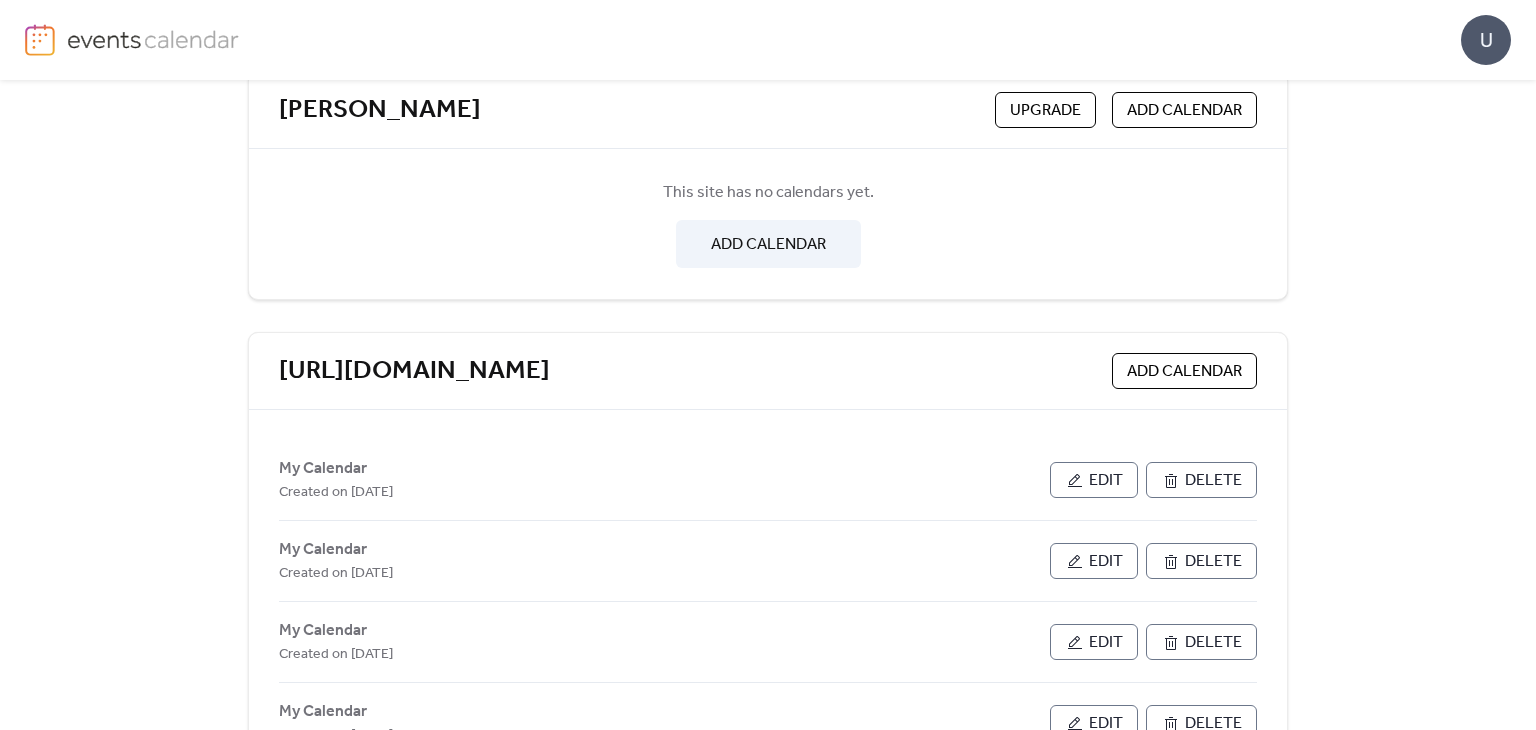 click on "ADD CALENDAR" at bounding box center (1184, 372) 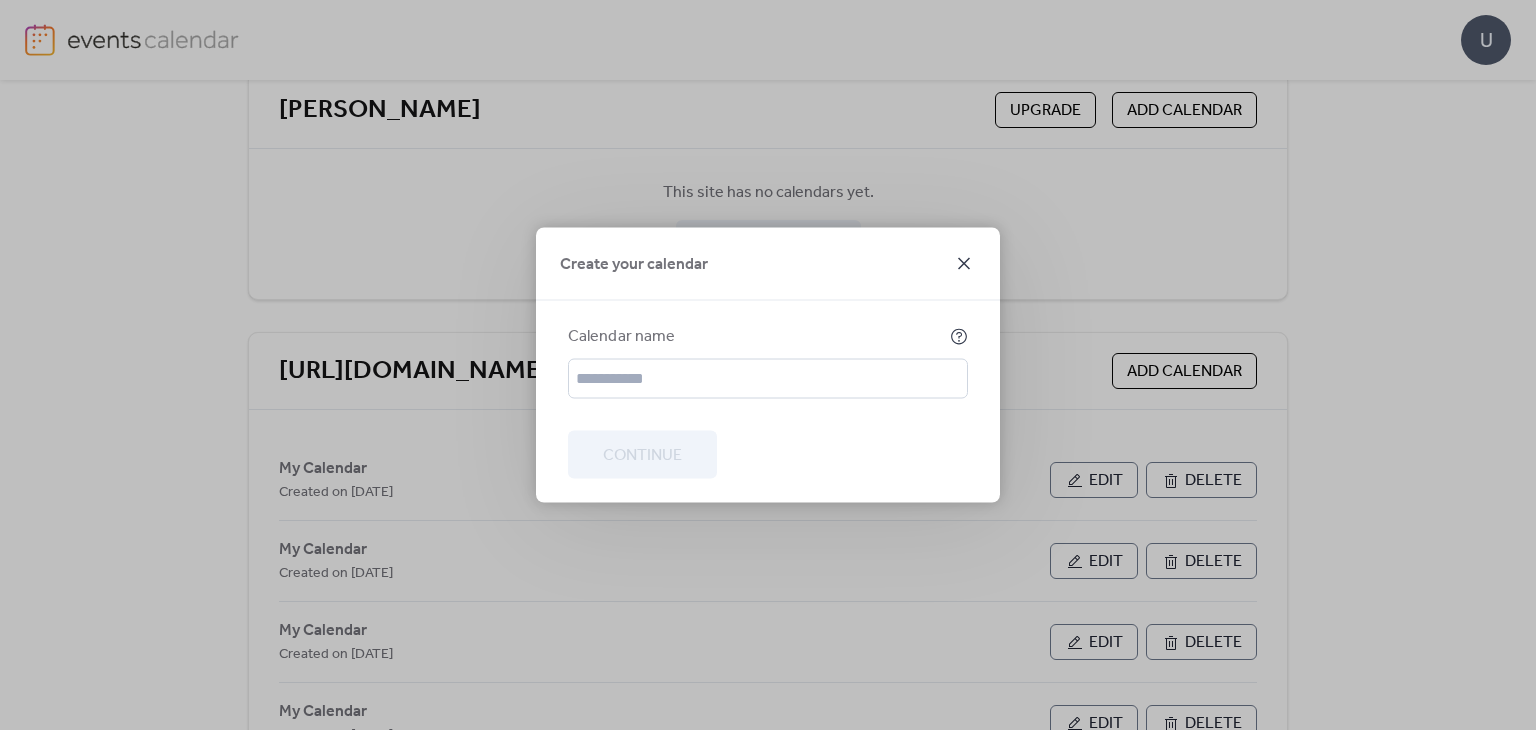 click 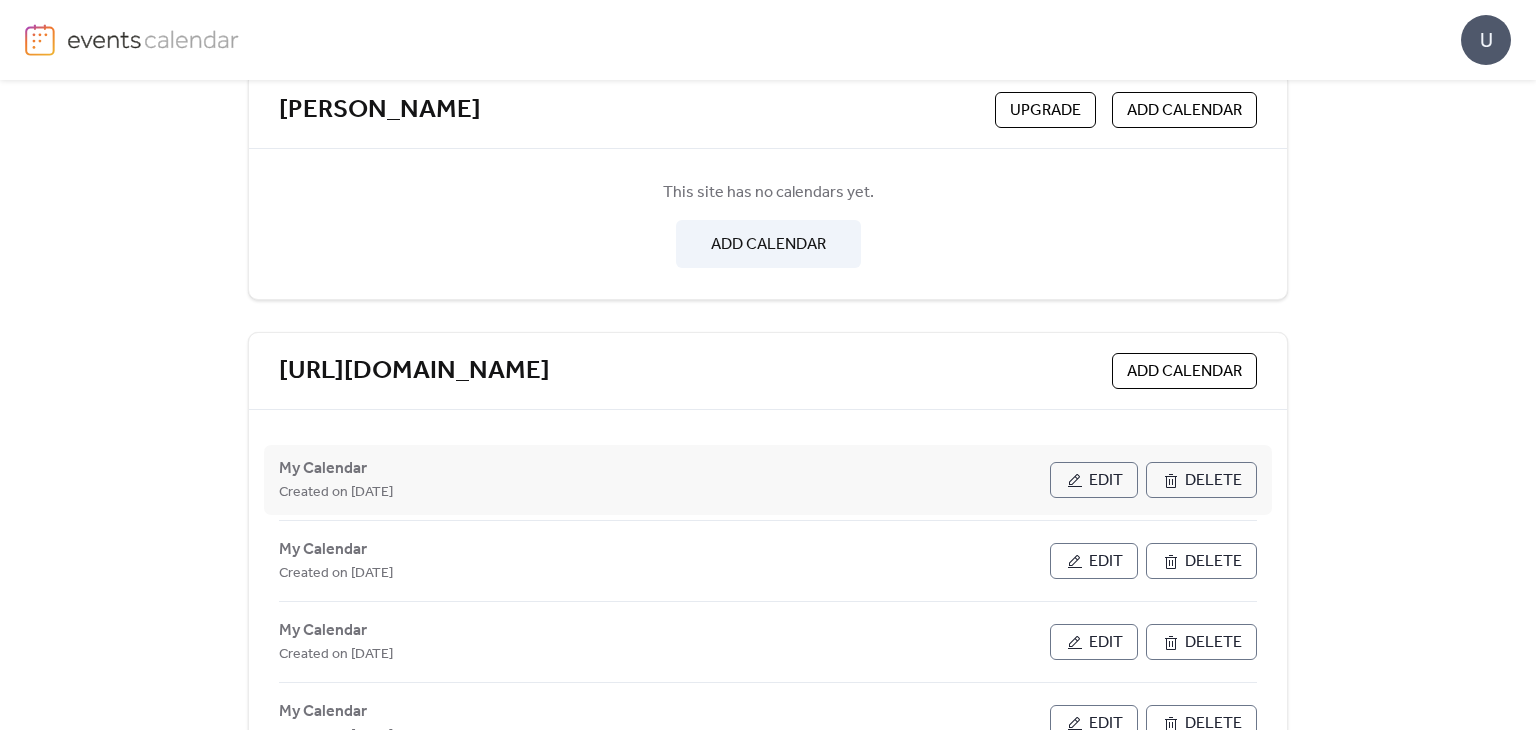 click on "Edit" at bounding box center [1106, 481] 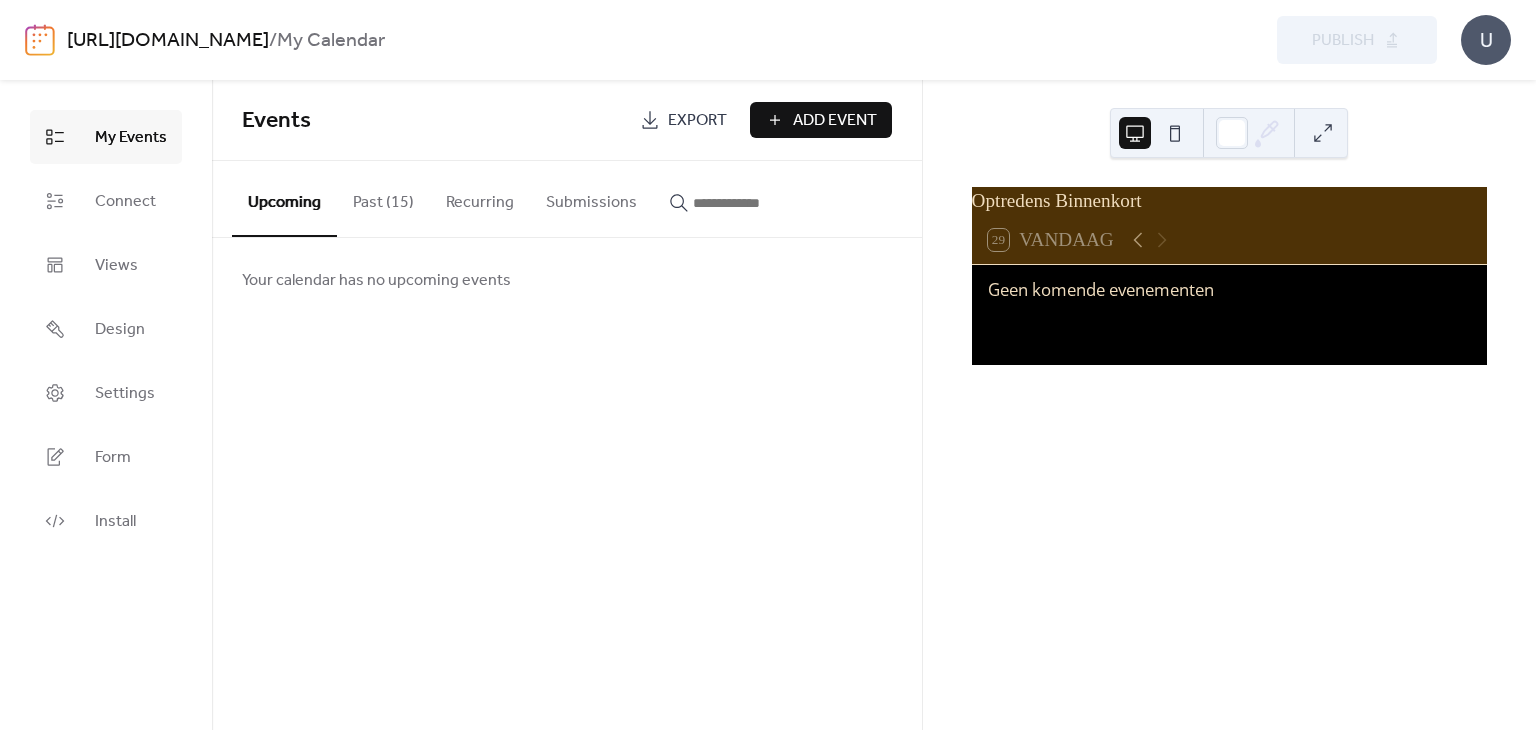 click on "Past (15)" at bounding box center (383, 198) 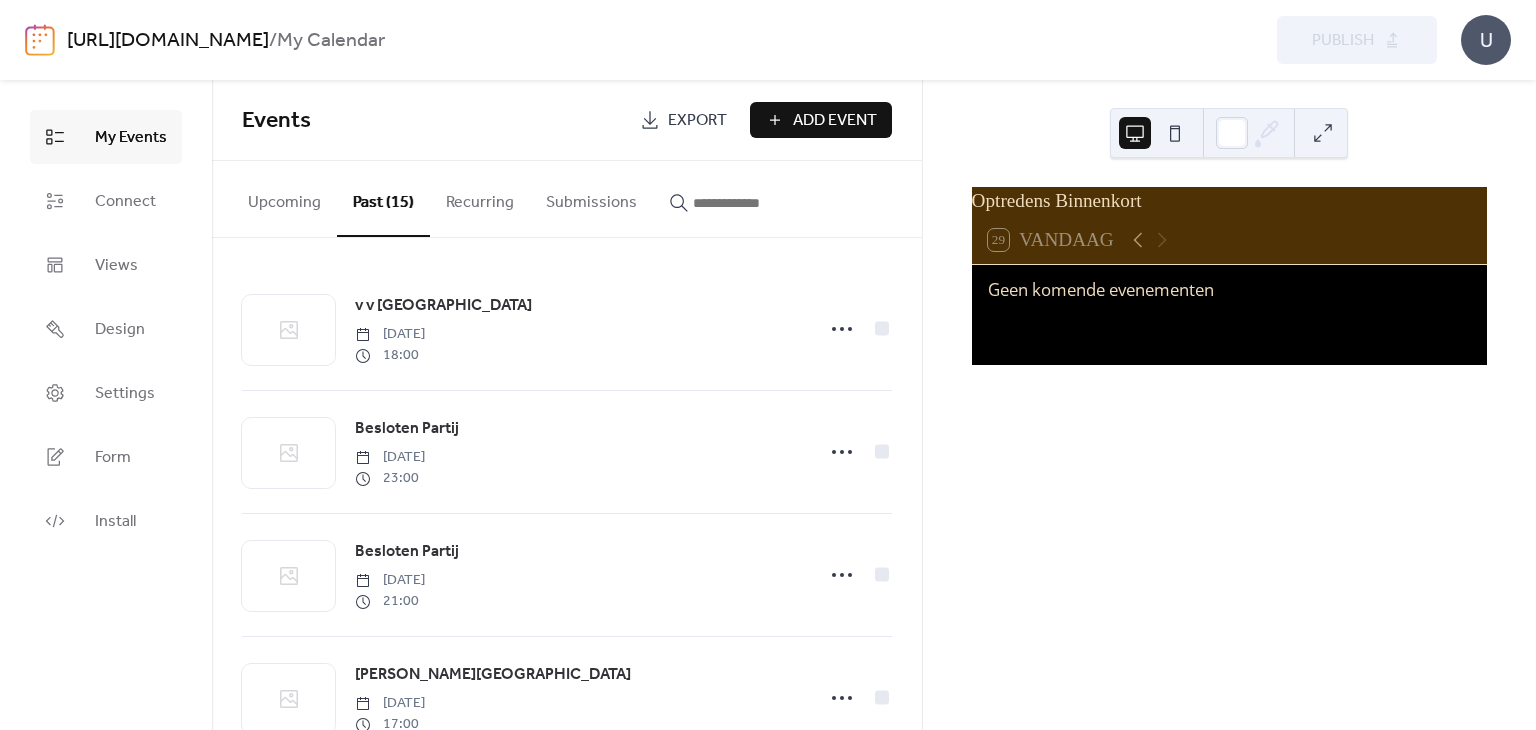 click on "Upcoming" at bounding box center [284, 198] 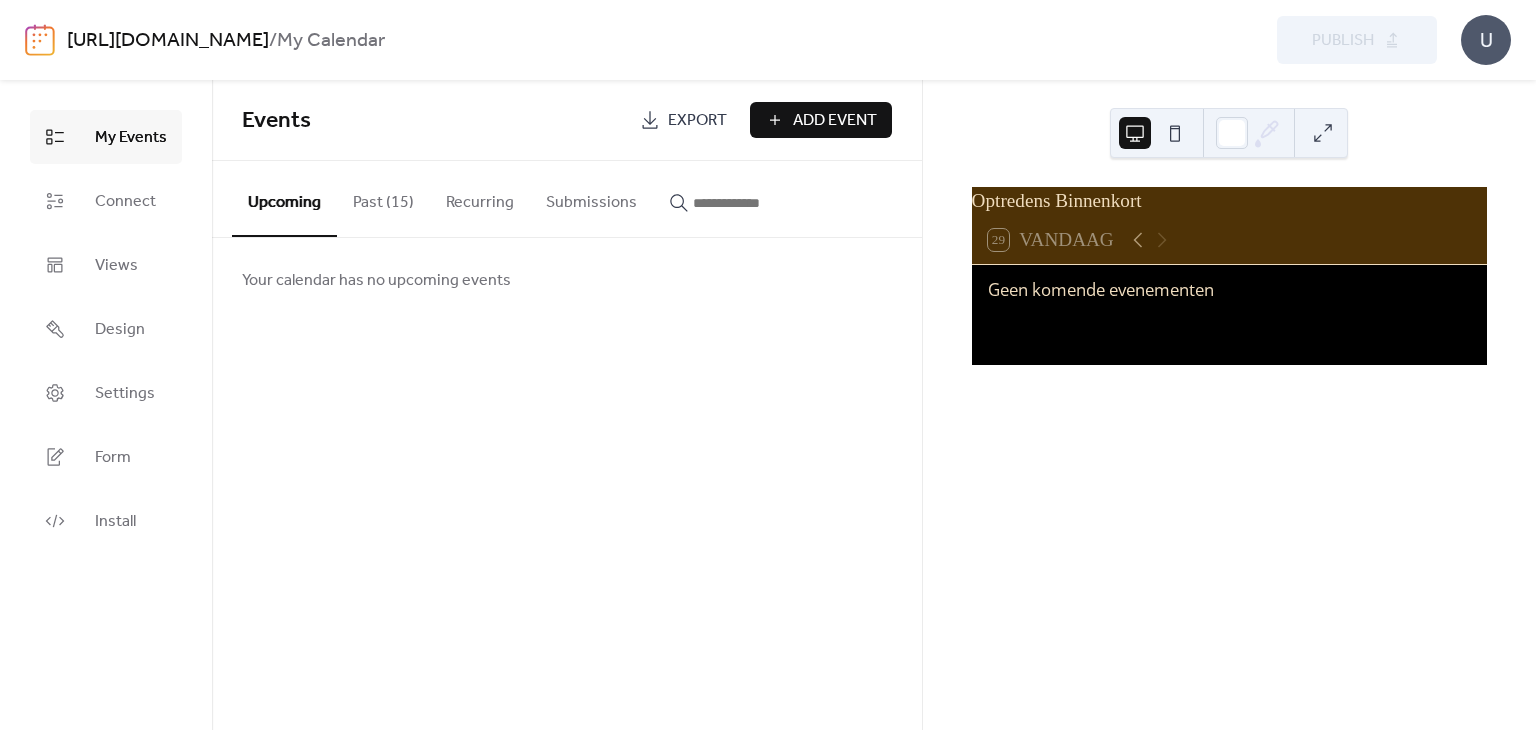 click on "Past (15)" at bounding box center (383, 198) 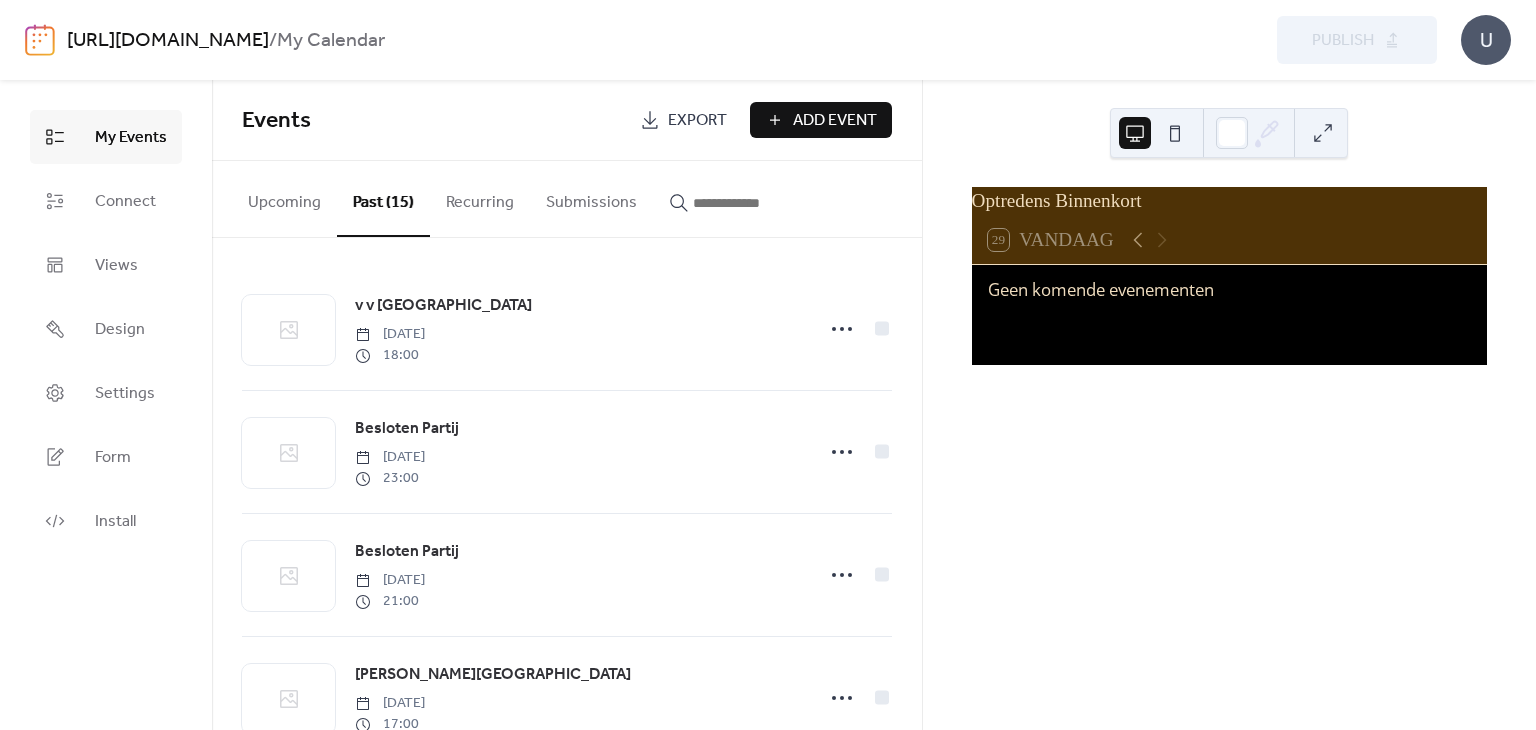 click on "Upcoming" at bounding box center [284, 198] 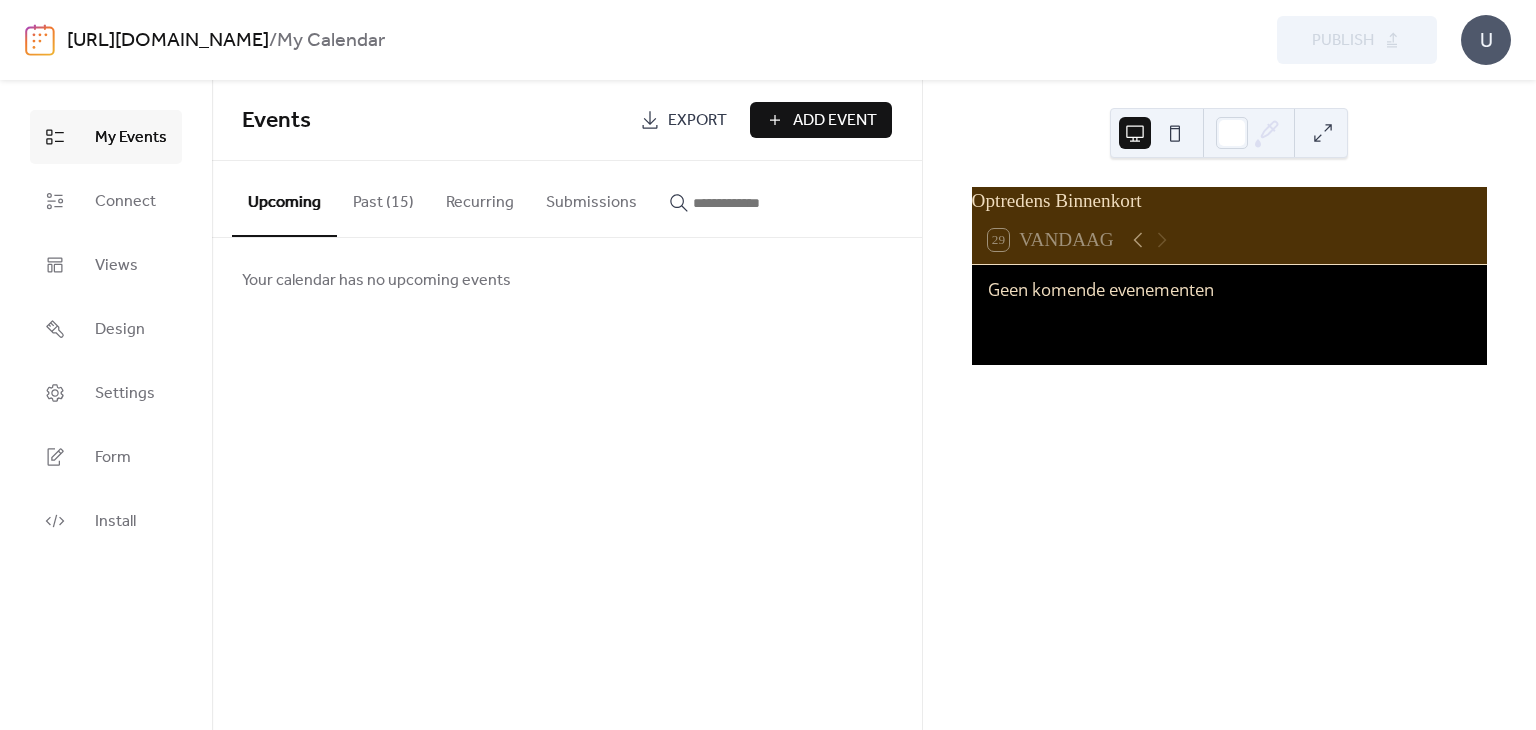 click on "Export" at bounding box center [683, 120] 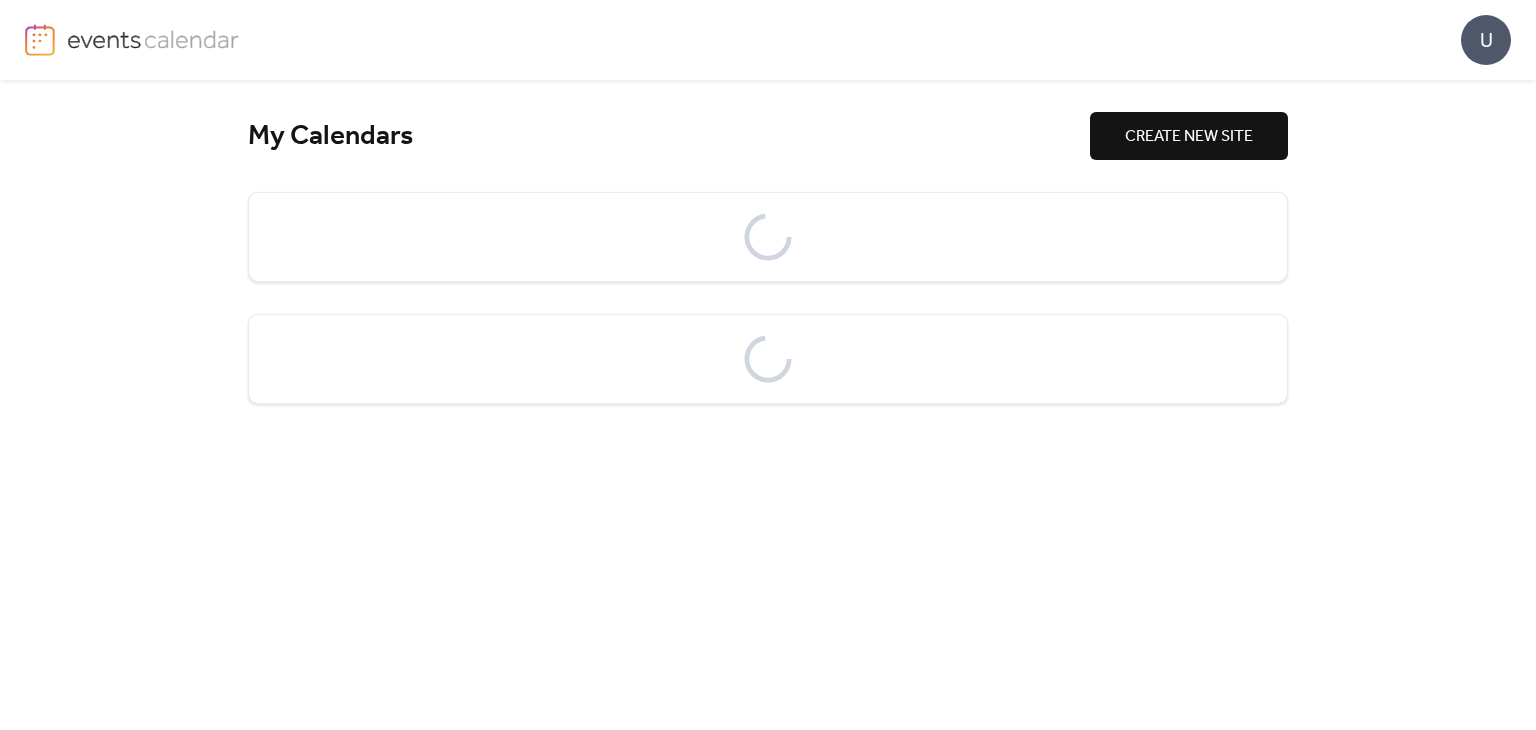 scroll, scrollTop: 0, scrollLeft: 0, axis: both 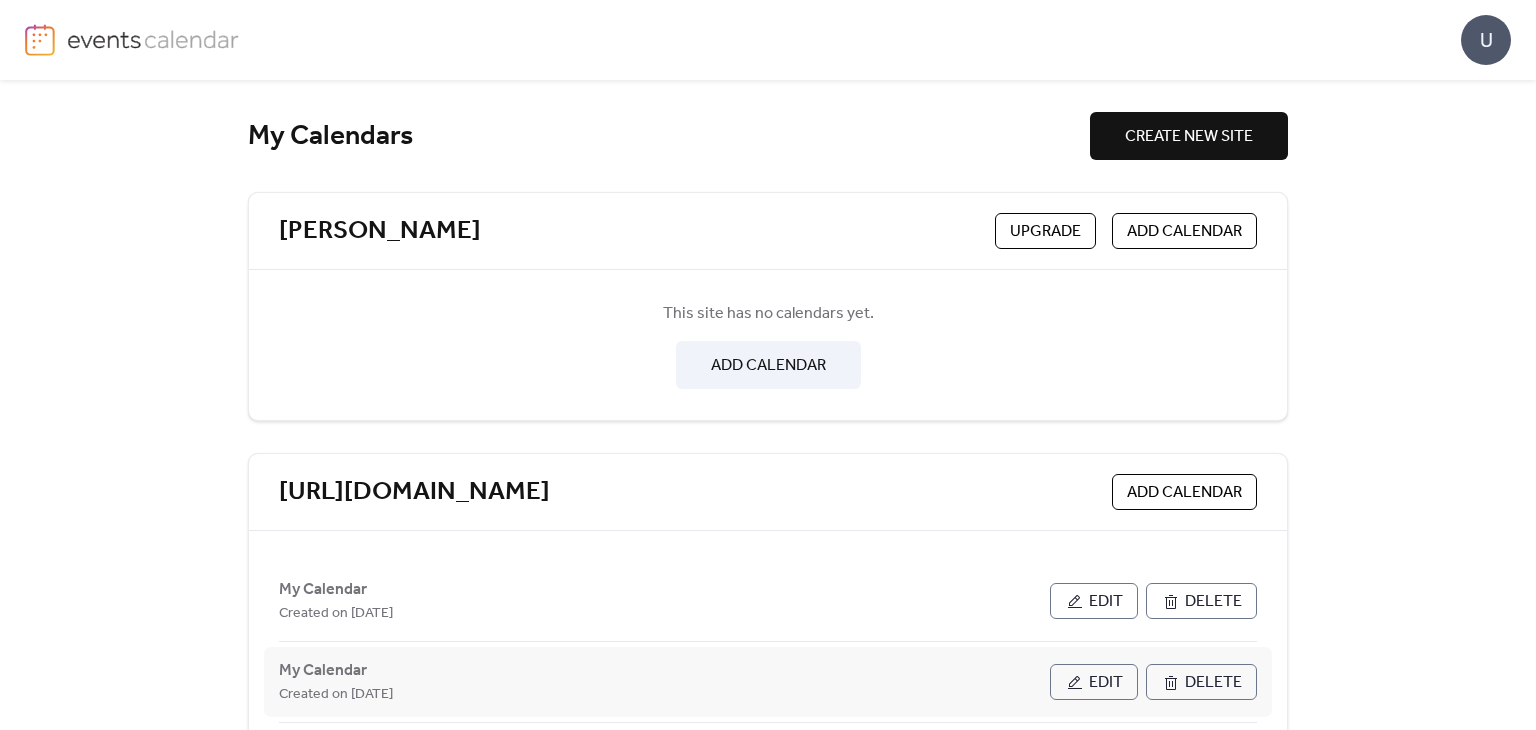 click on "Edit" at bounding box center (1106, 683) 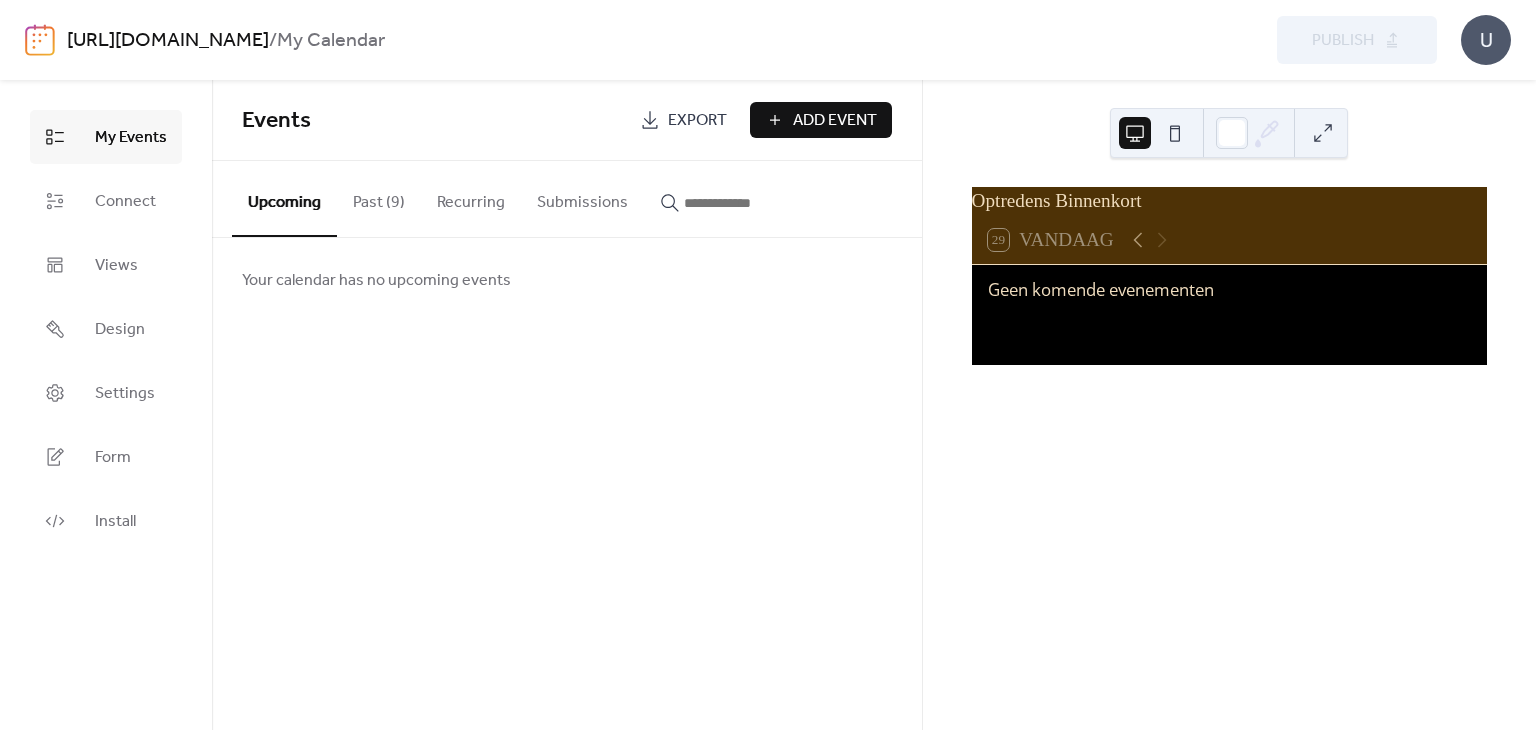 click on "Past (9)" at bounding box center [379, 198] 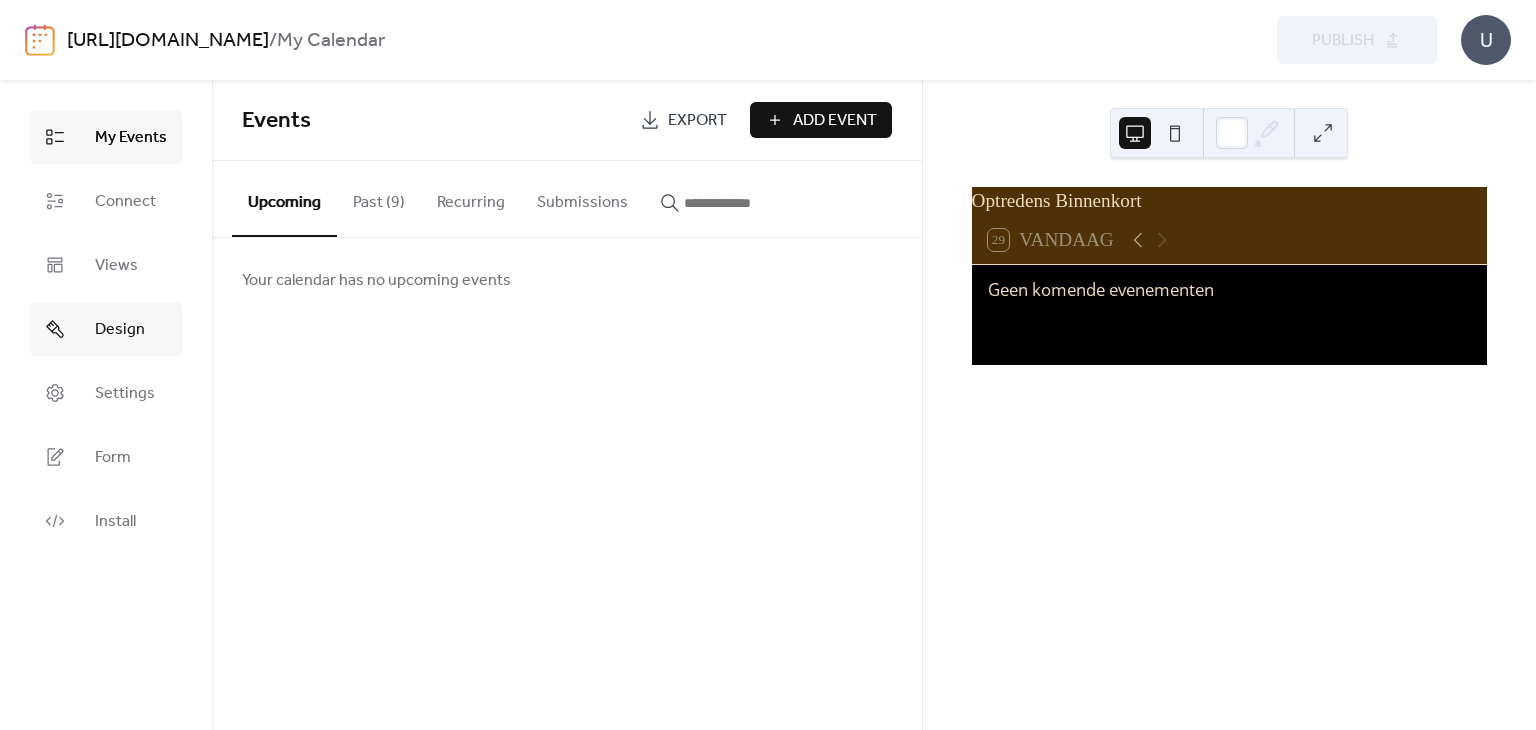 click on "Design" at bounding box center (120, 330) 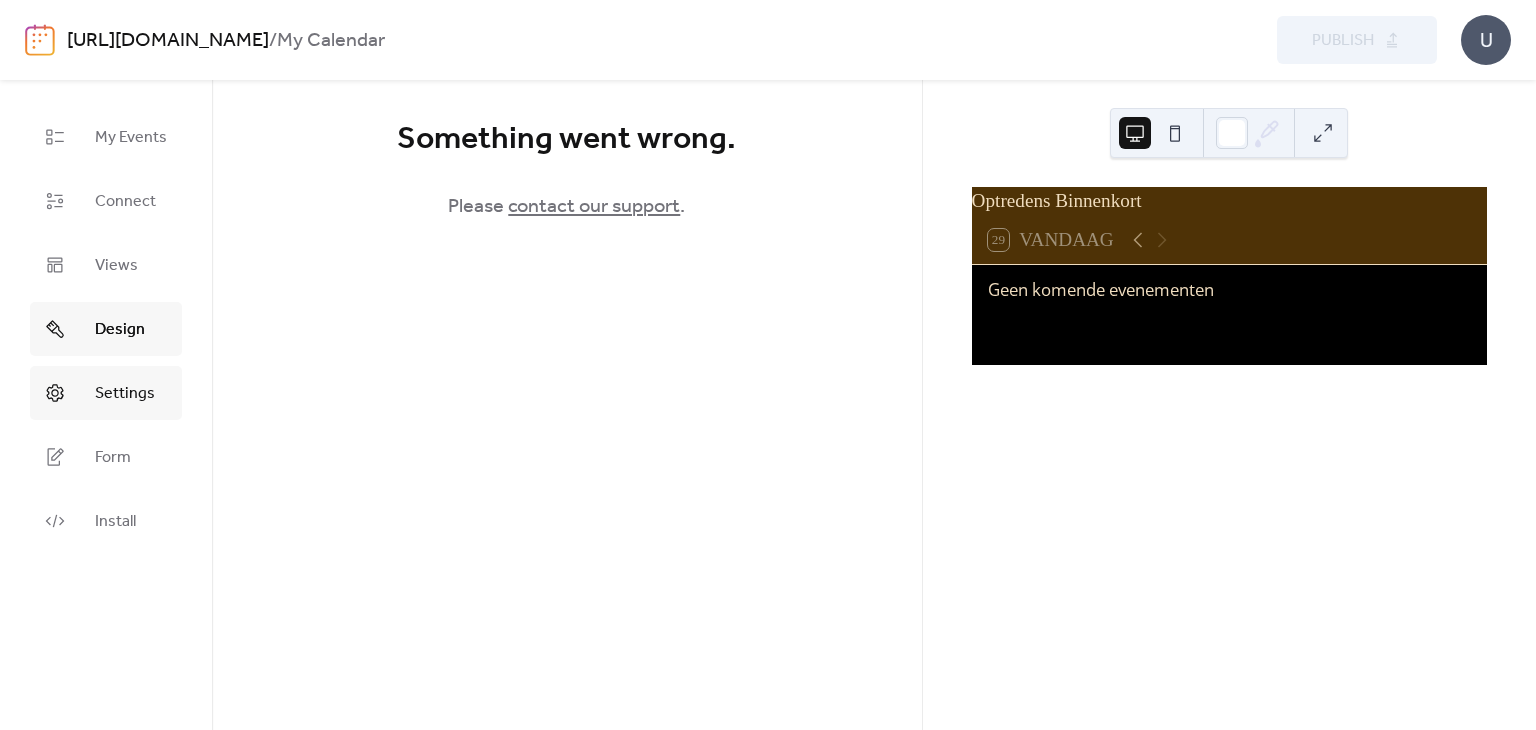 click on "Settings" at bounding box center (125, 394) 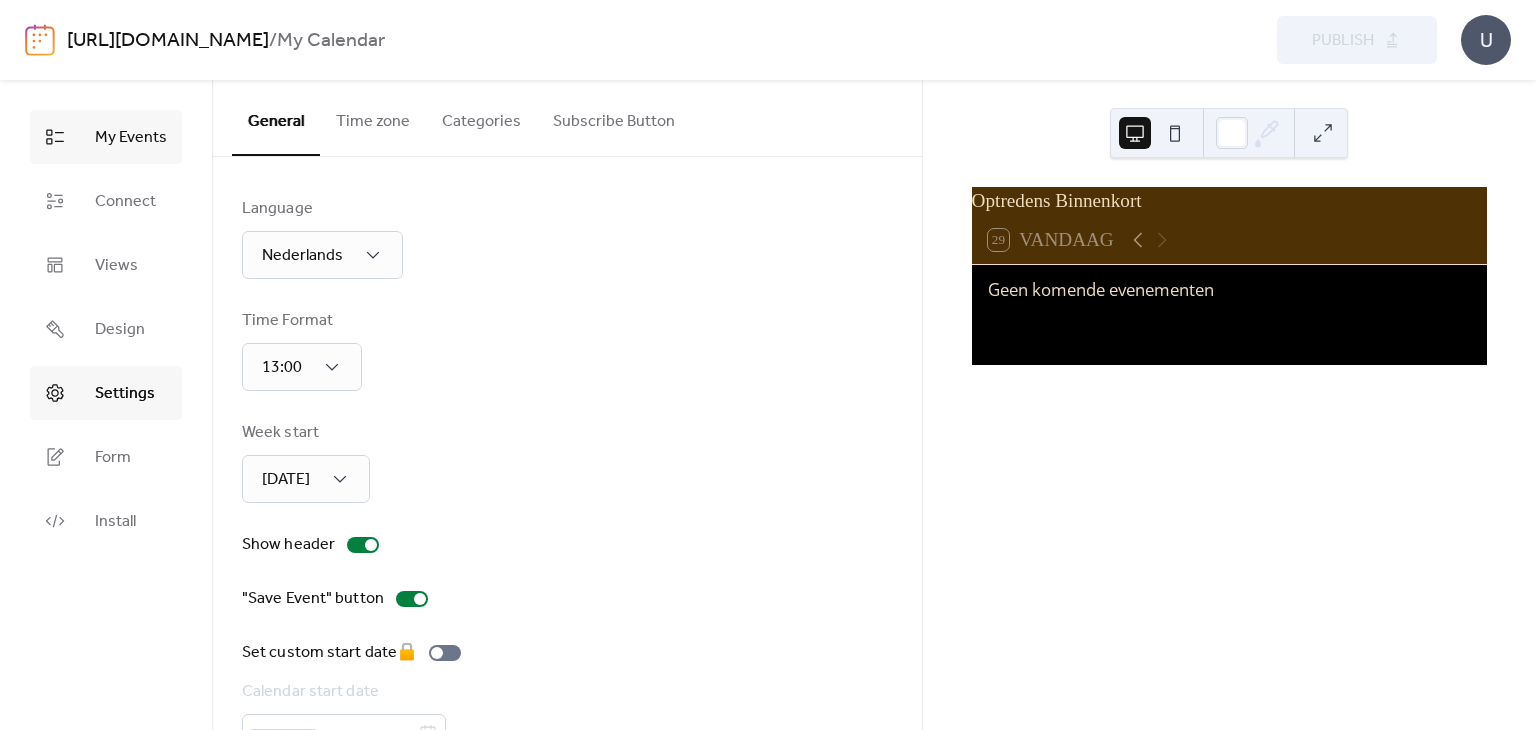 click on "My Events" at bounding box center [106, 137] 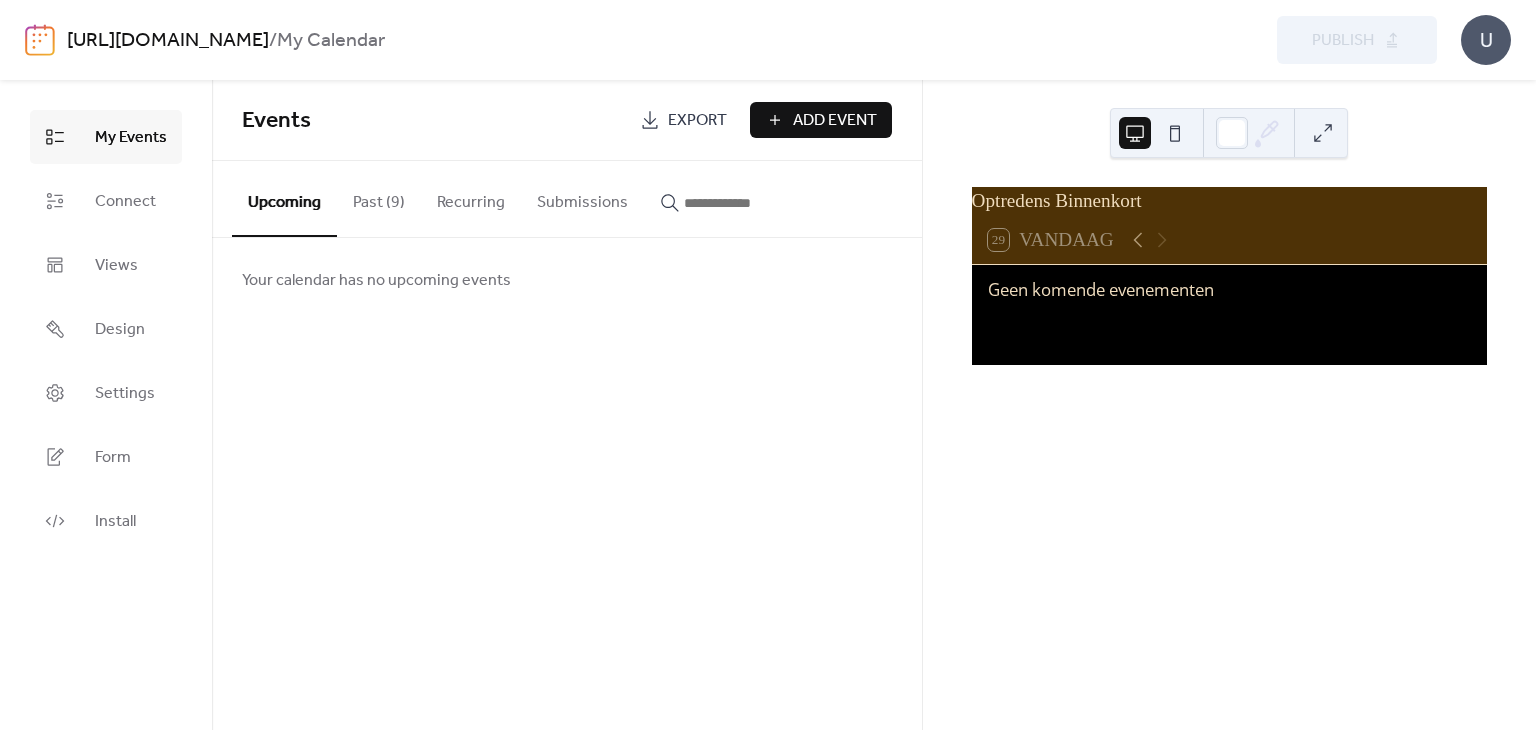 click on "Past (9)" at bounding box center (379, 198) 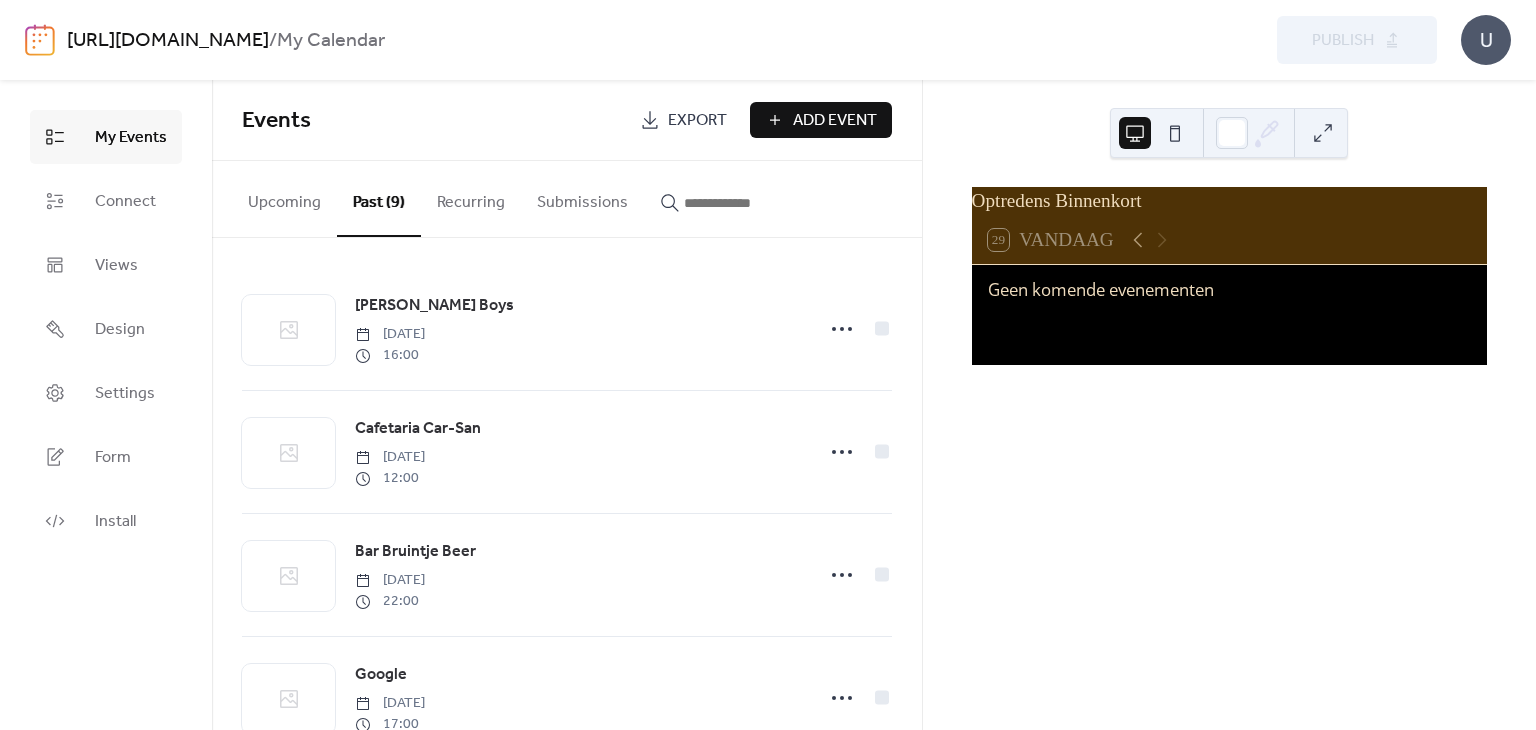 click on "Recurring" at bounding box center [471, 198] 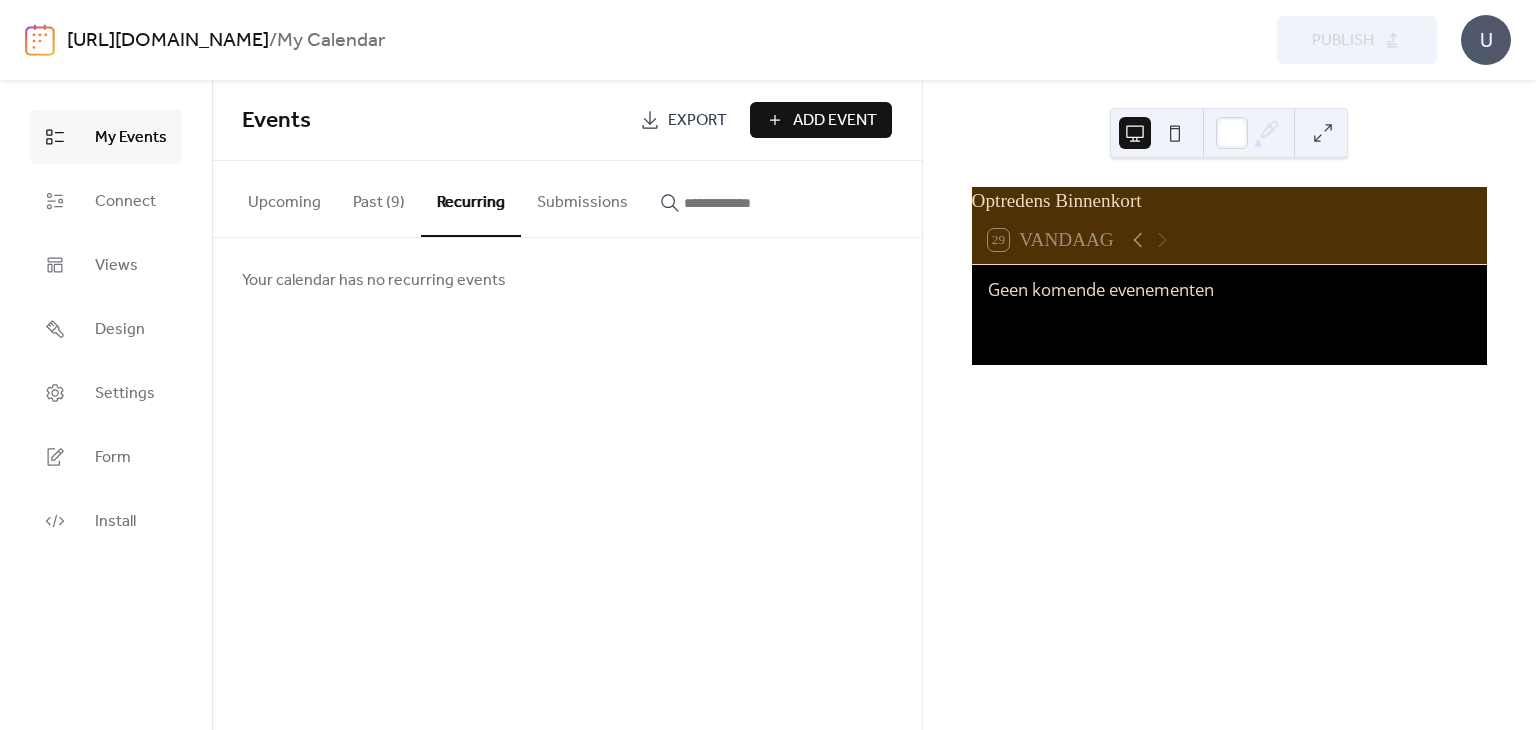 click on "Submissions" at bounding box center (582, 198) 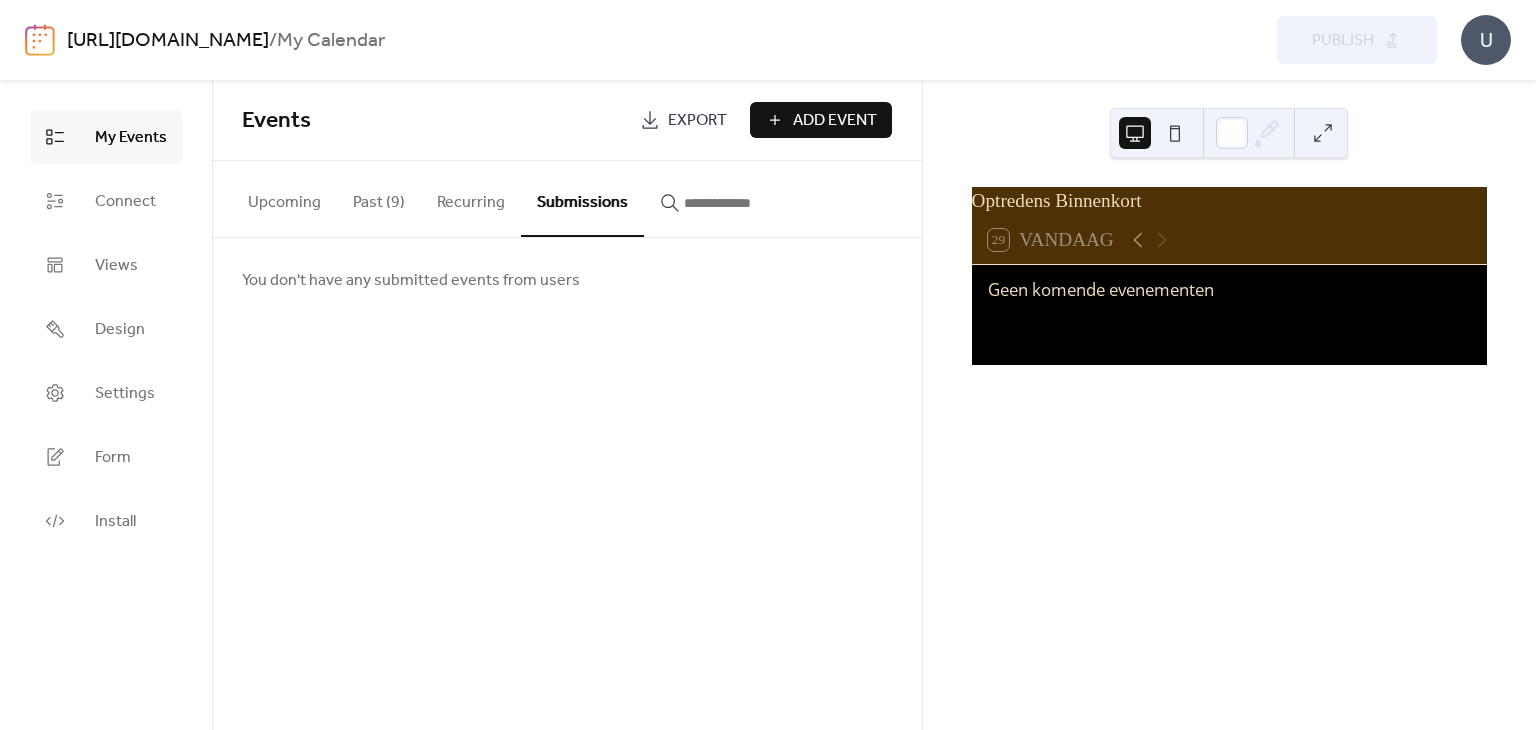 click at bounding box center [744, 203] 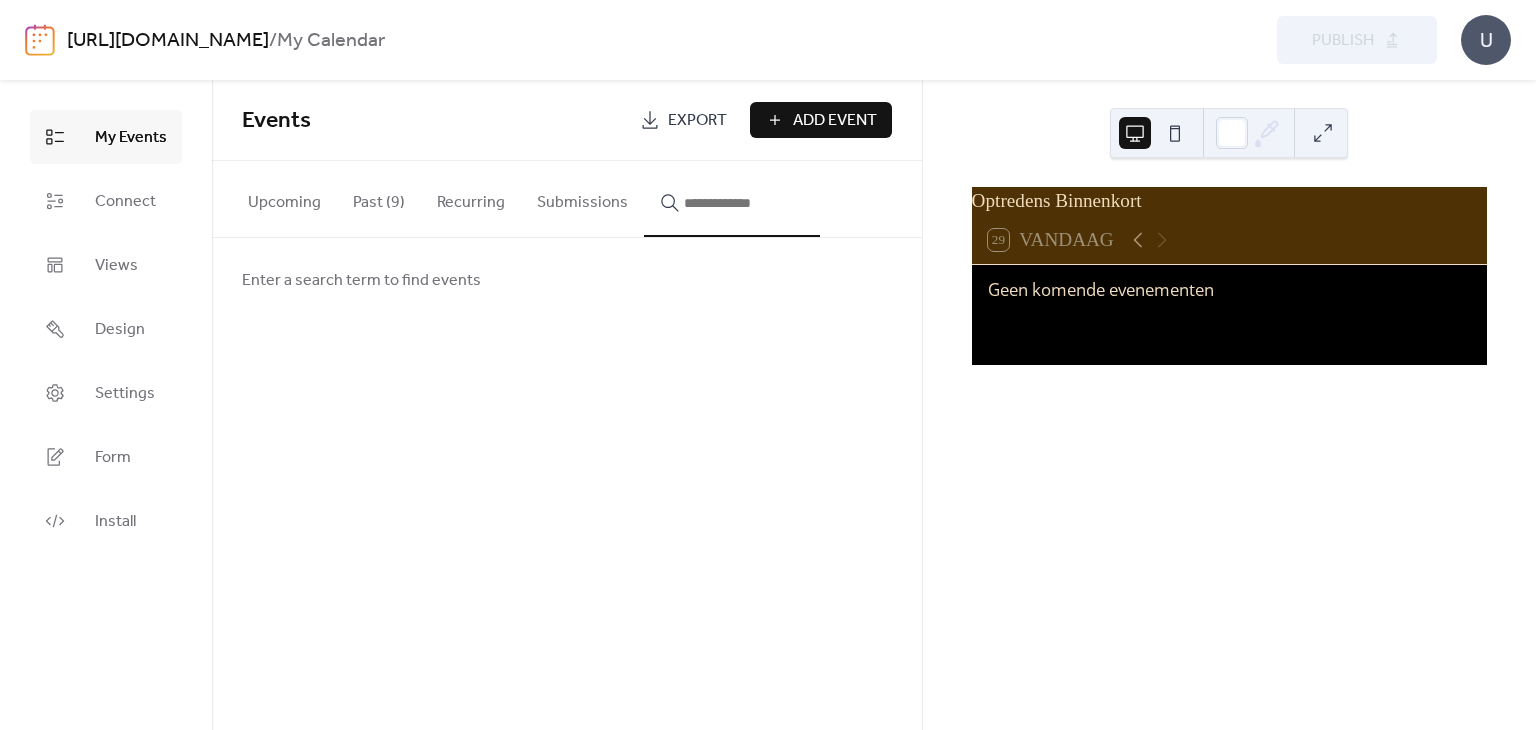 click on "Upcoming" at bounding box center (284, 198) 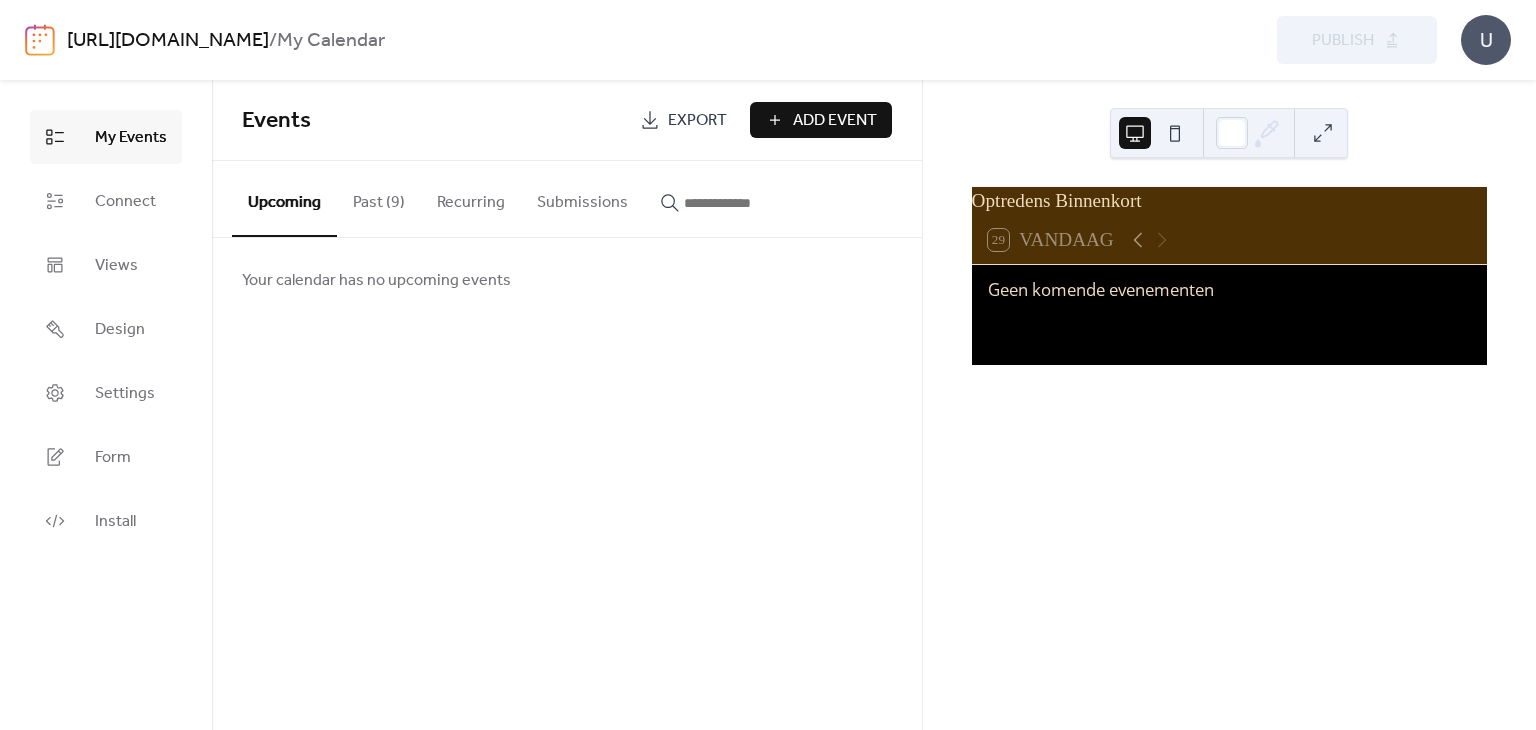 click on "My Events" at bounding box center (131, 138) 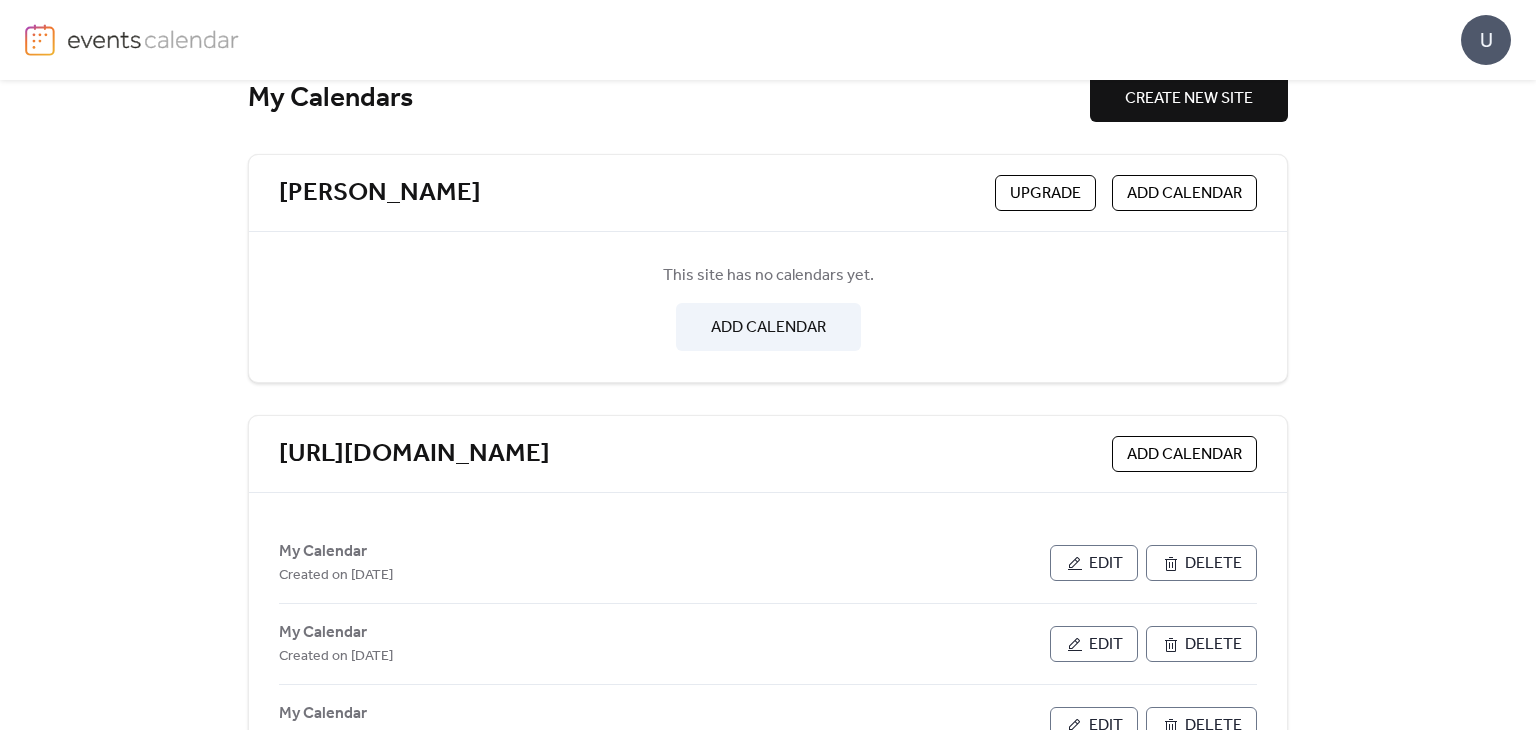 scroll, scrollTop: 36, scrollLeft: 0, axis: vertical 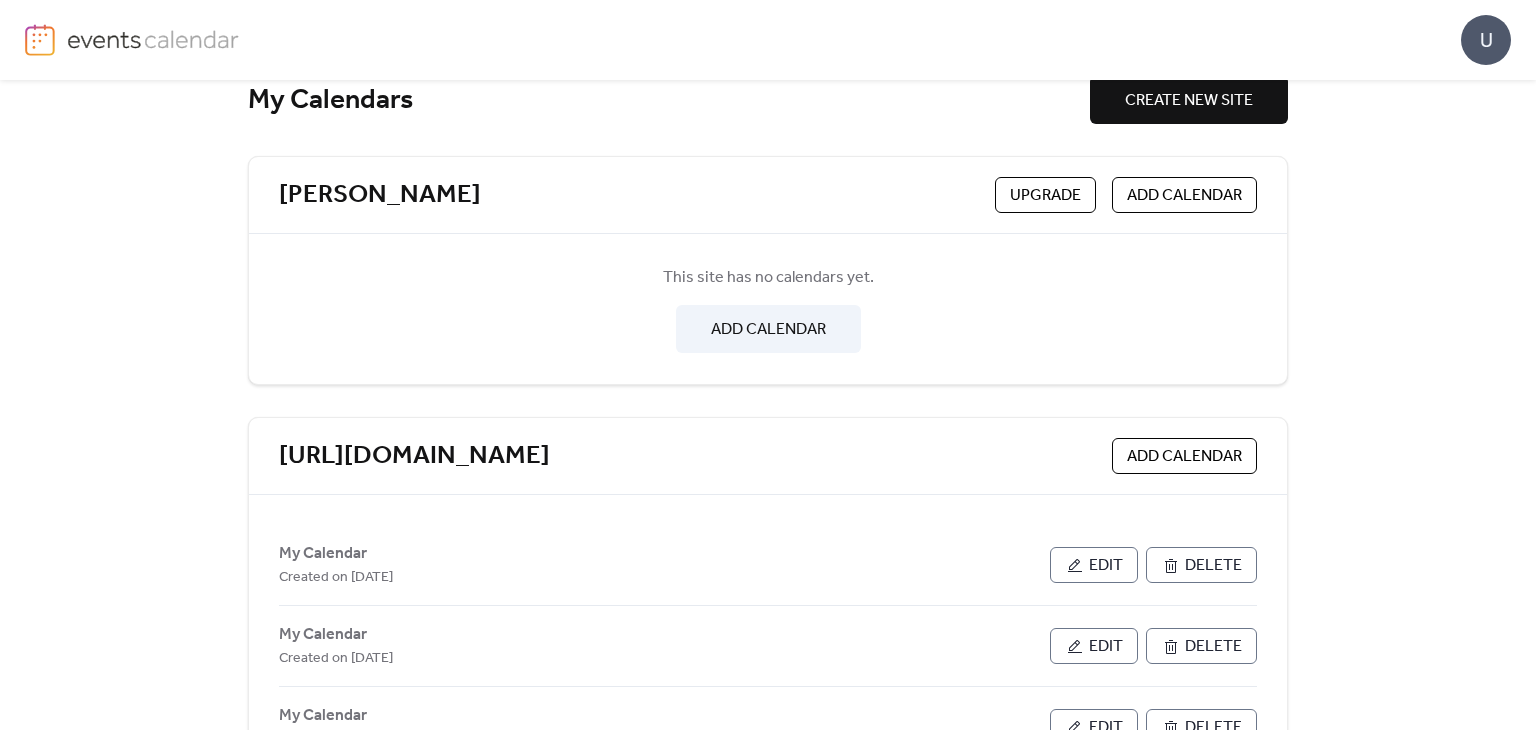 click on "ADD CALENDAR" at bounding box center [768, 330] 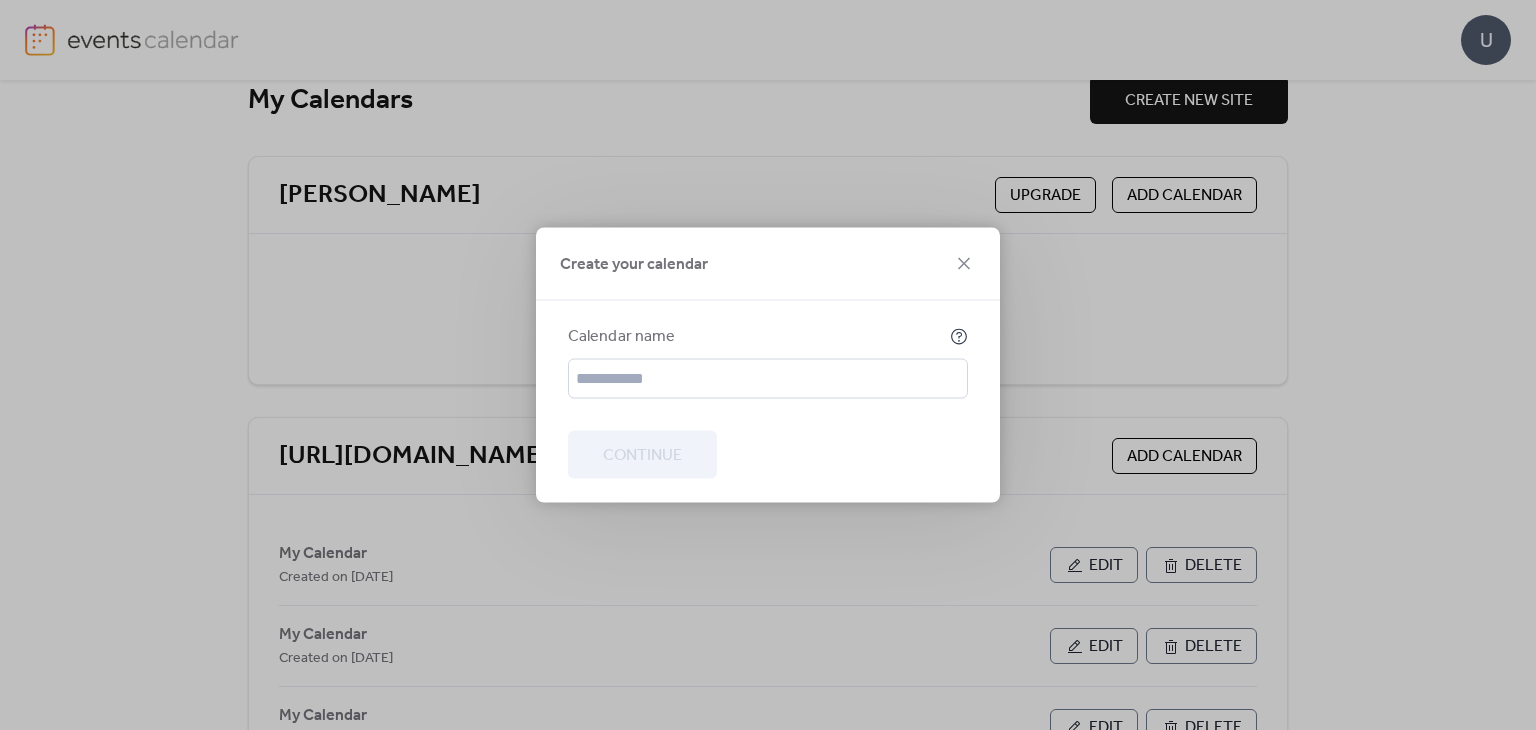 click on "Calendar name" at bounding box center [768, 362] 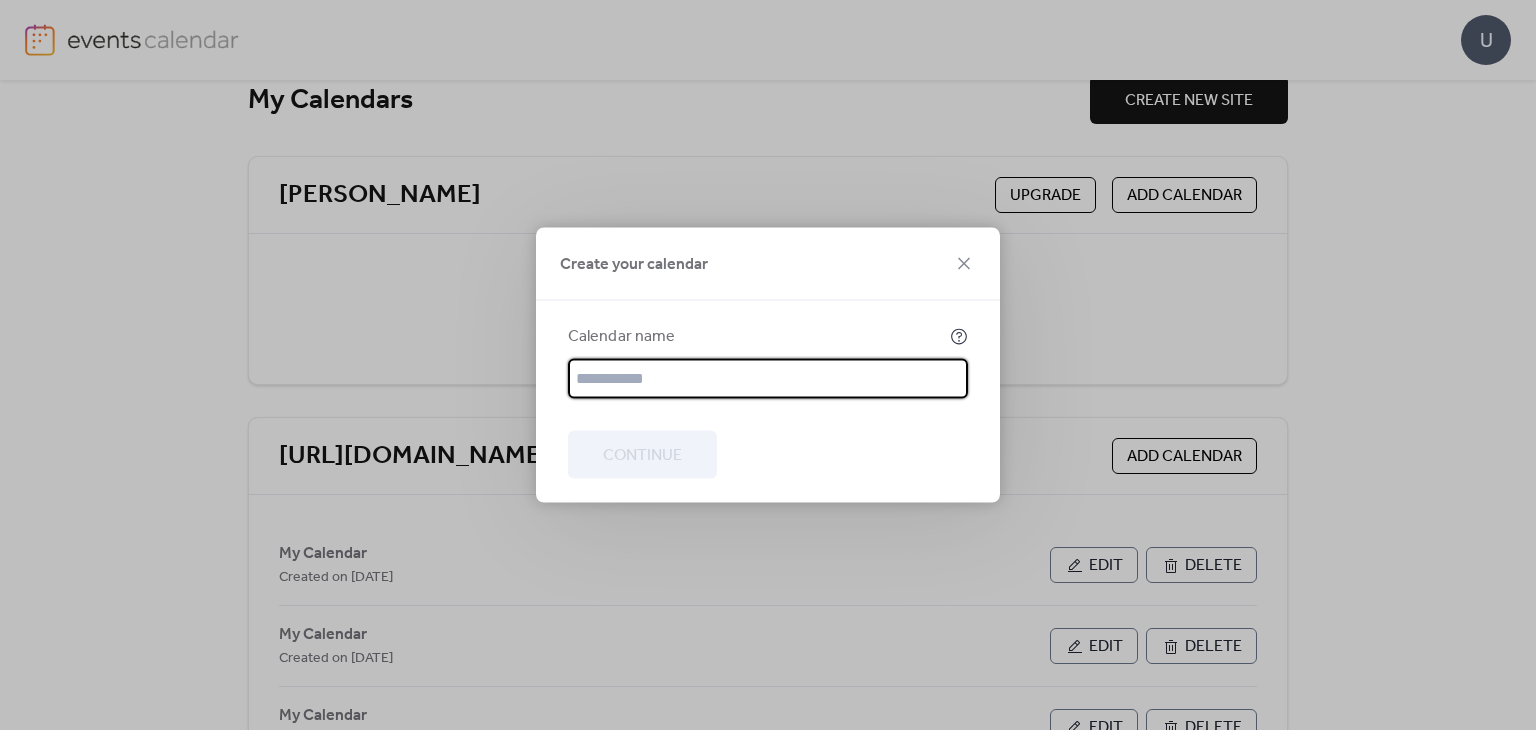 click at bounding box center (768, 379) 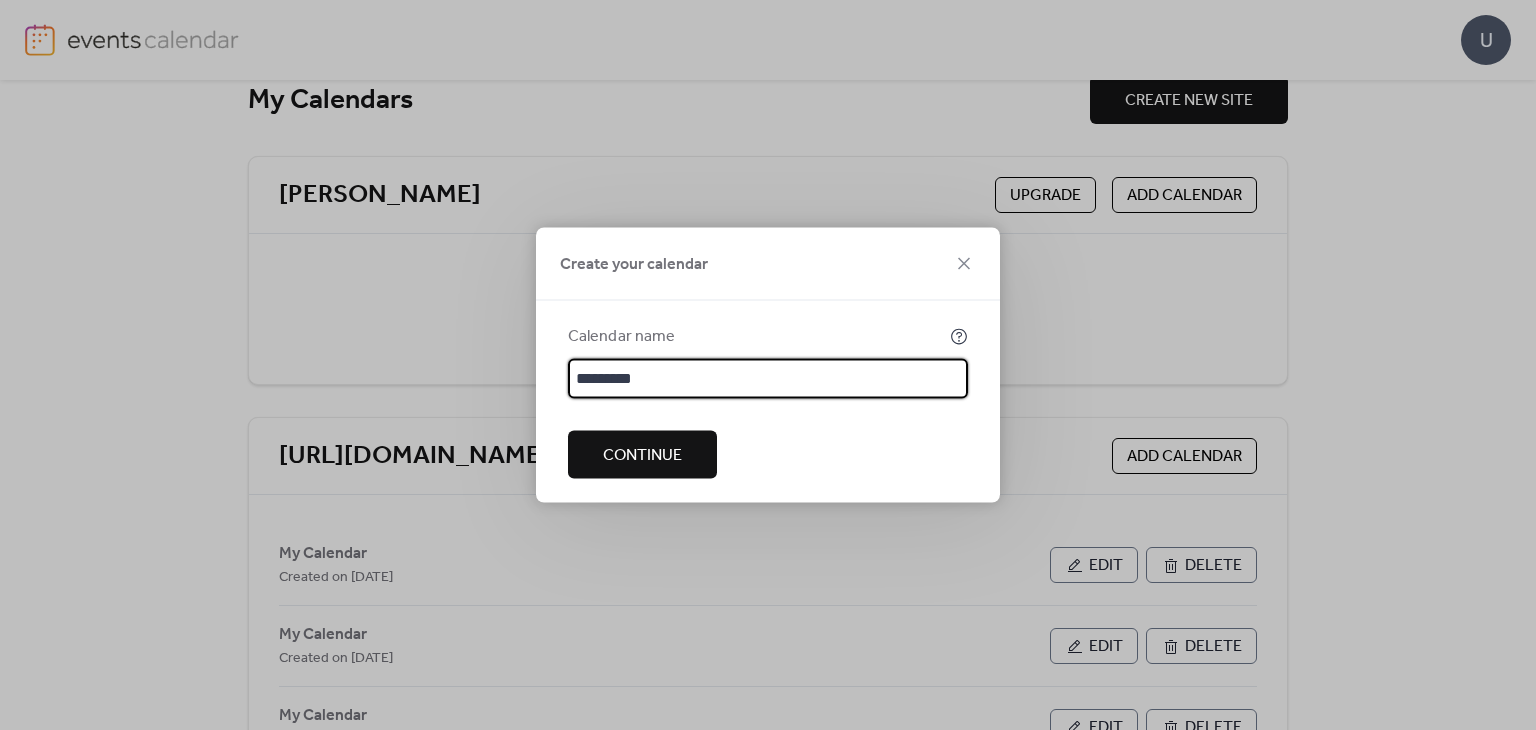 type on "*********" 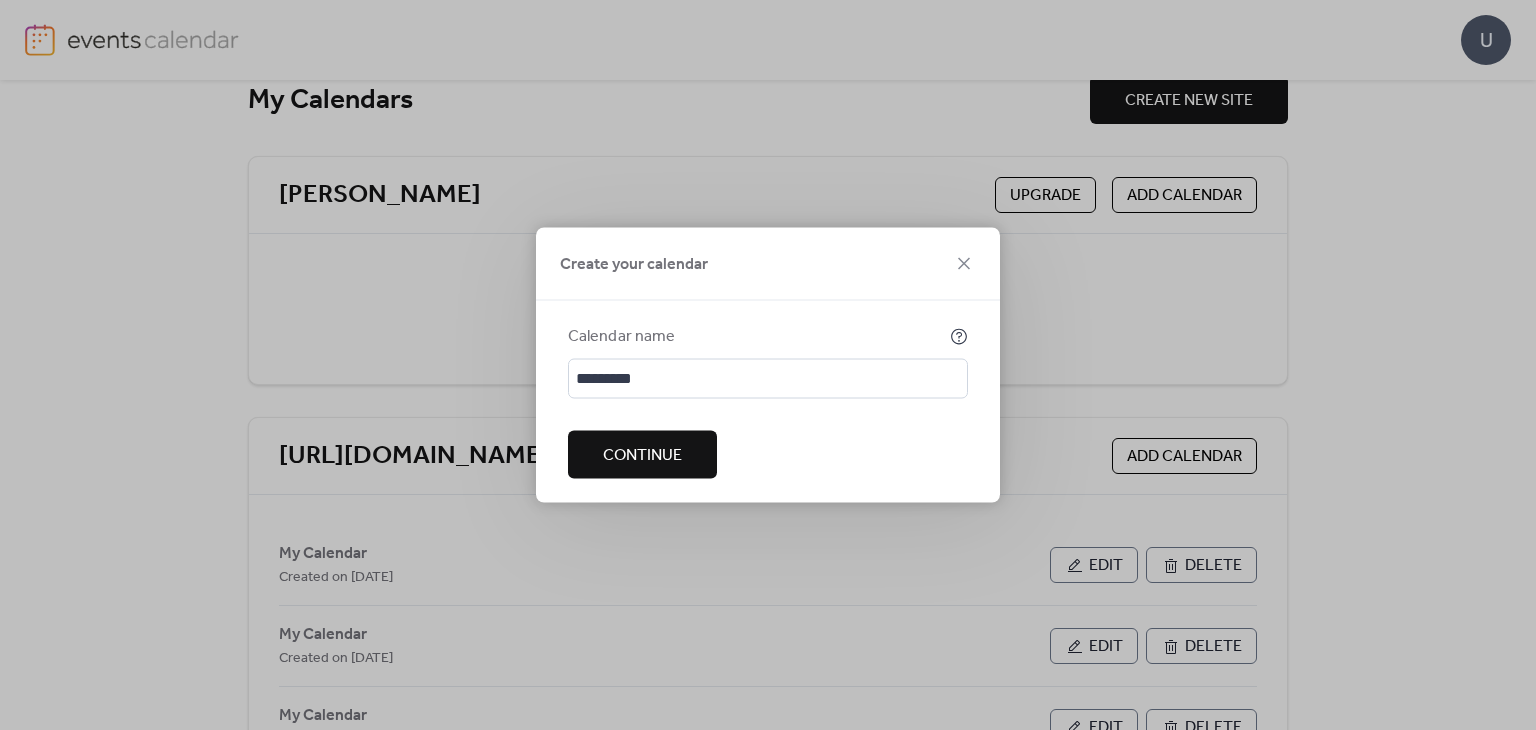 click on "Continue" at bounding box center [642, 456] 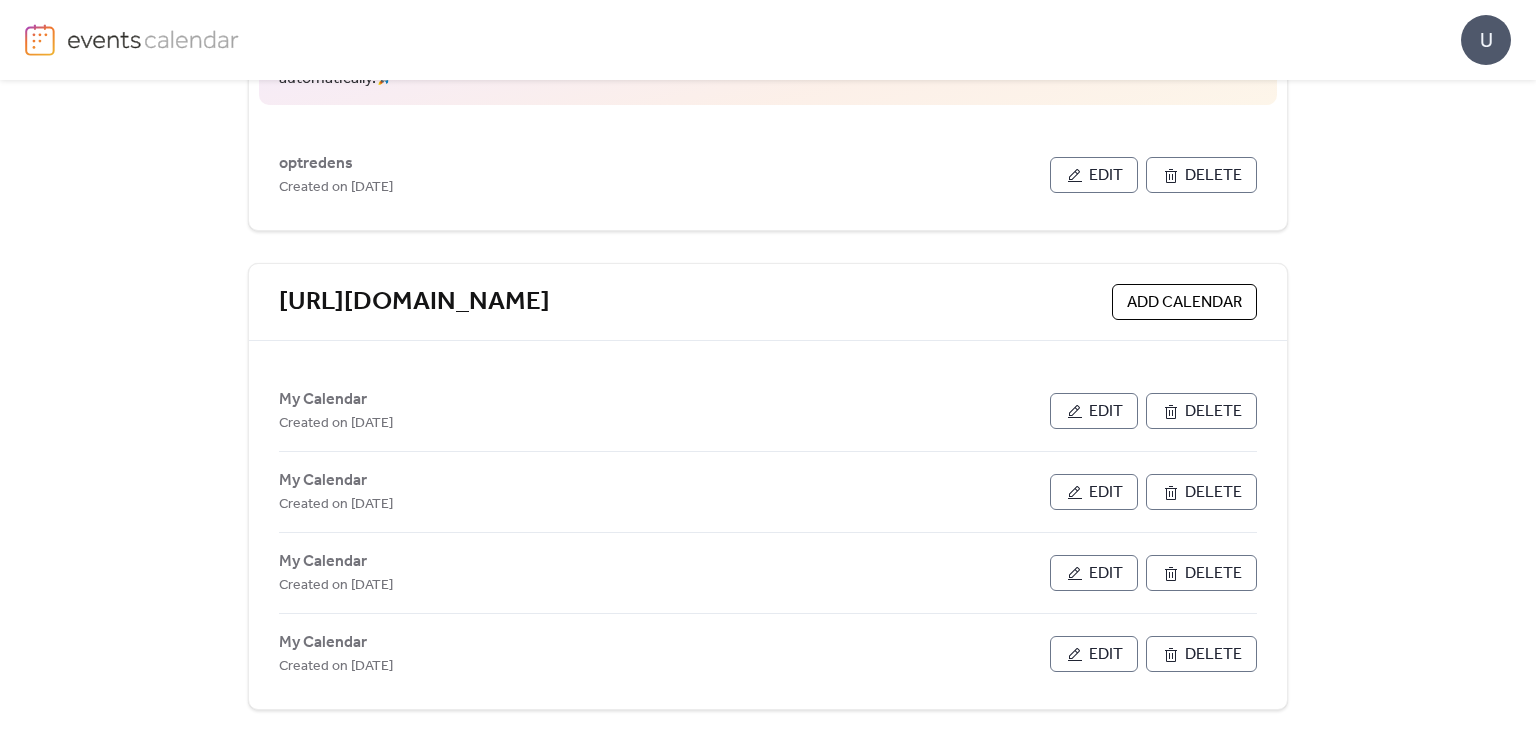 scroll, scrollTop: 258, scrollLeft: 0, axis: vertical 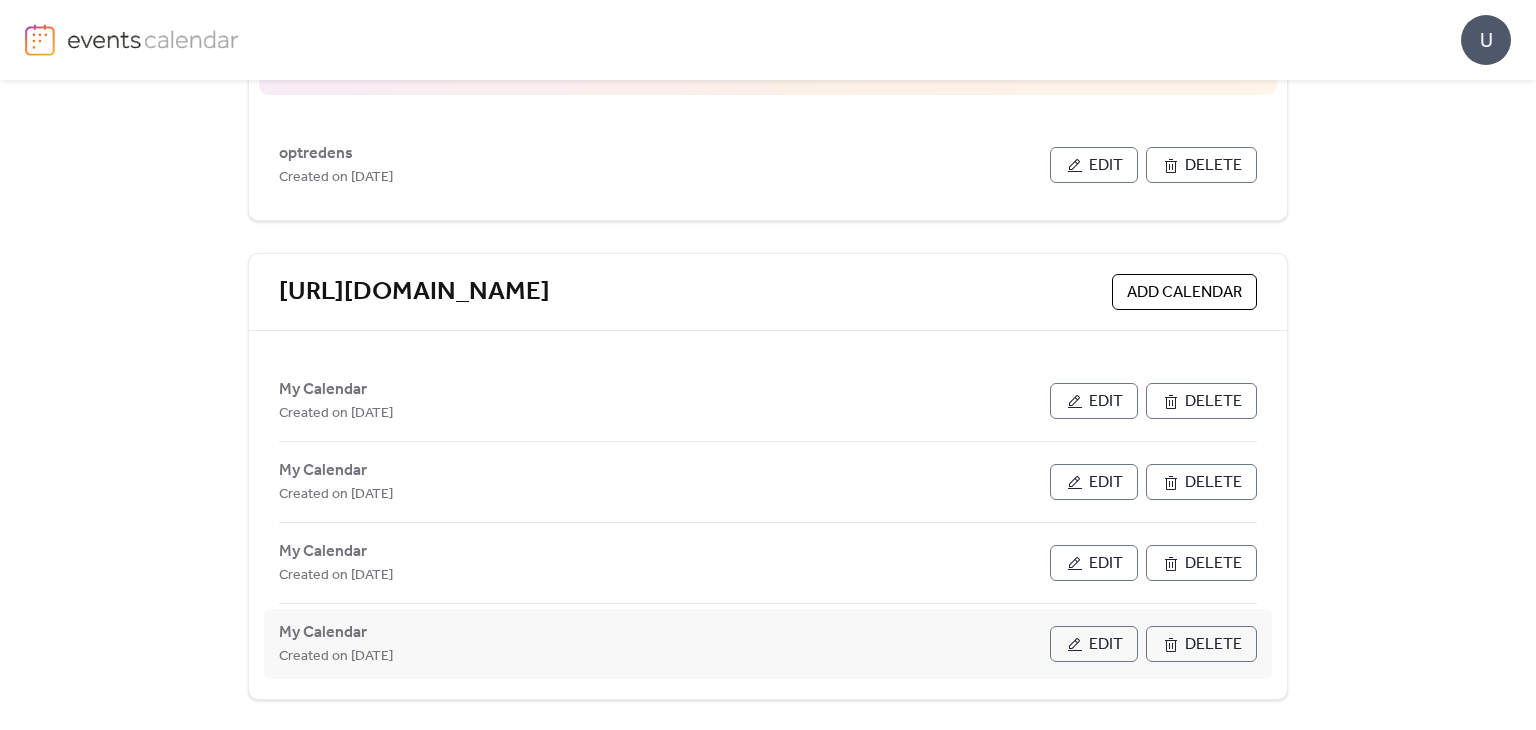 click on "Delete" at bounding box center (1213, 645) 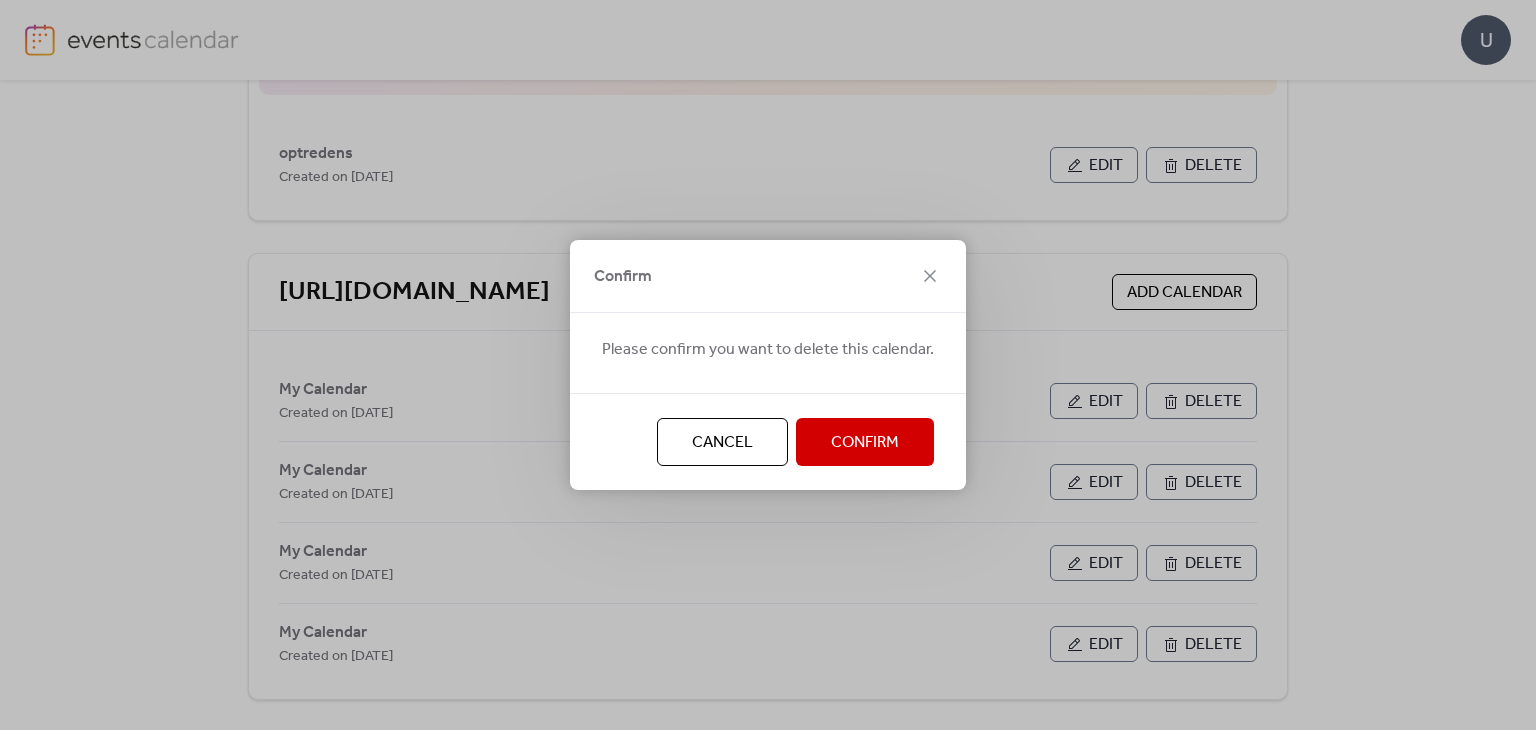 click on "Confirm" at bounding box center [865, 443] 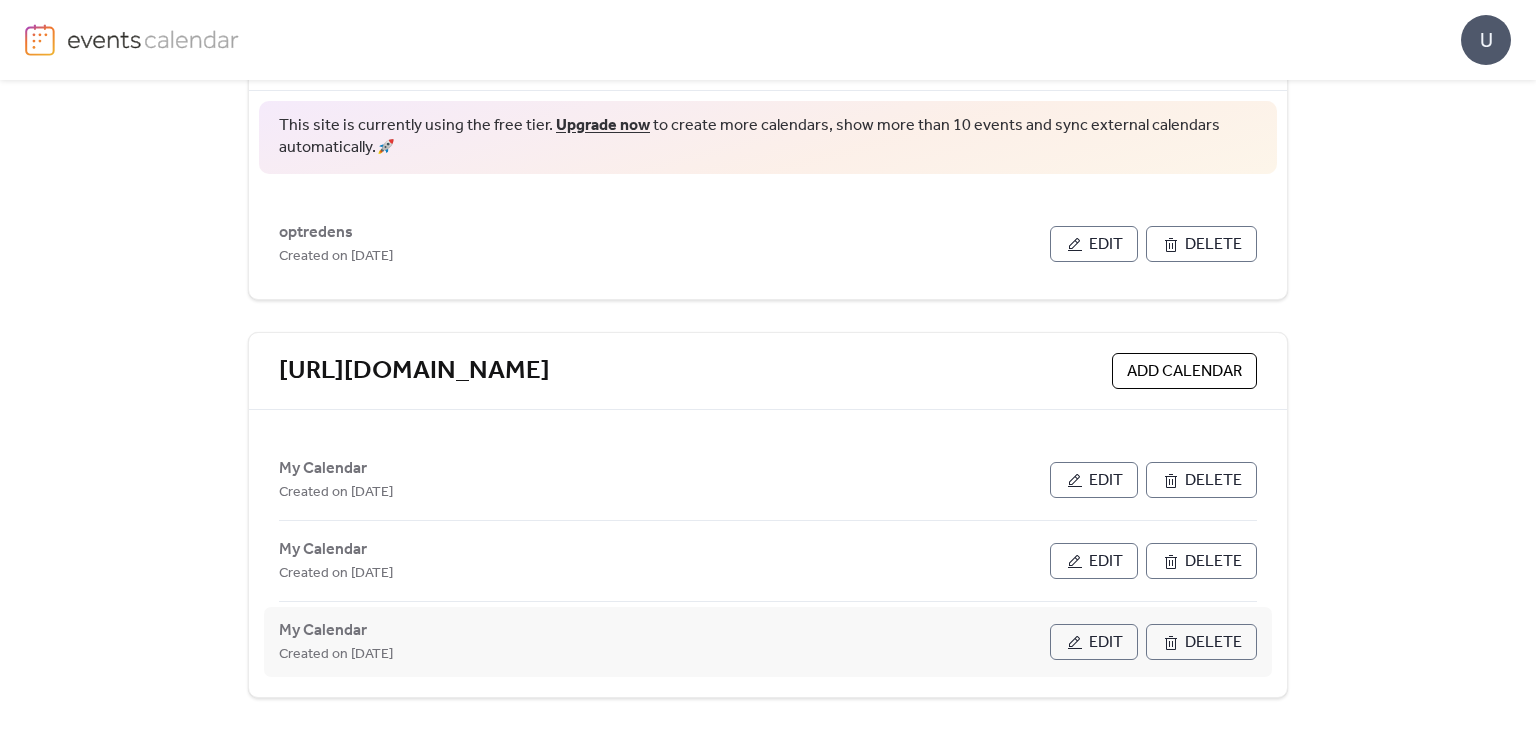 scroll, scrollTop: 177, scrollLeft: 0, axis: vertical 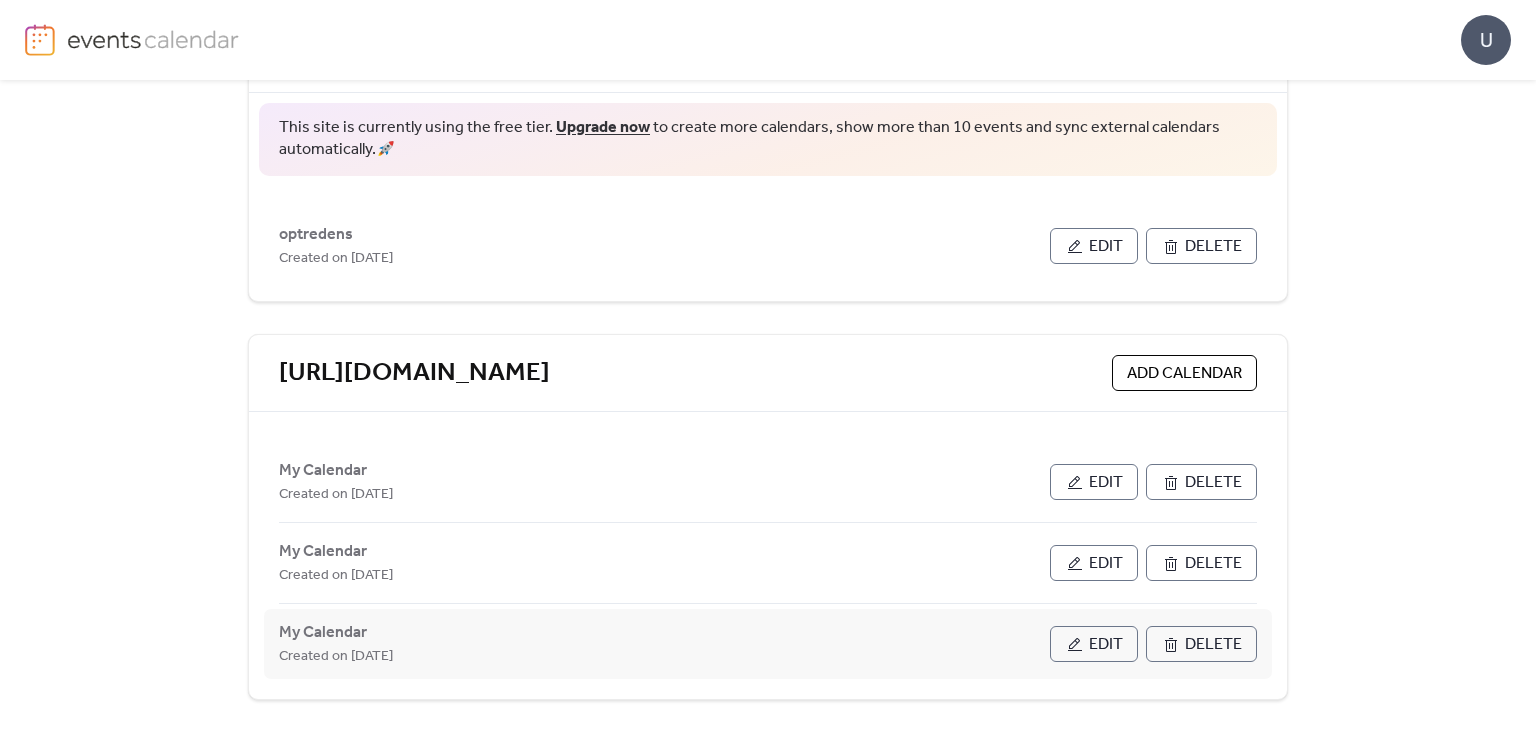 click on "Delete" at bounding box center (1213, 645) 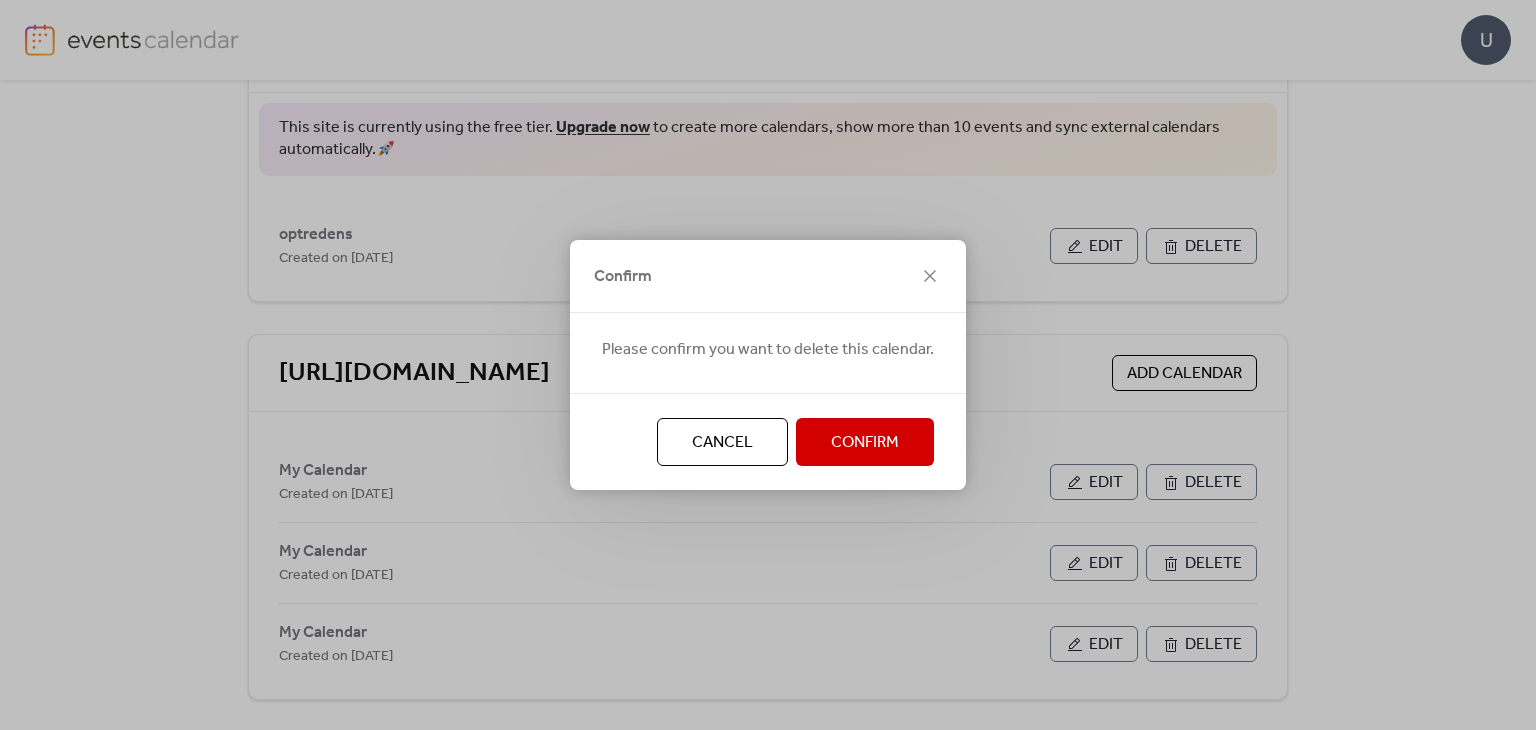 click on "Confirm" at bounding box center (865, 442) 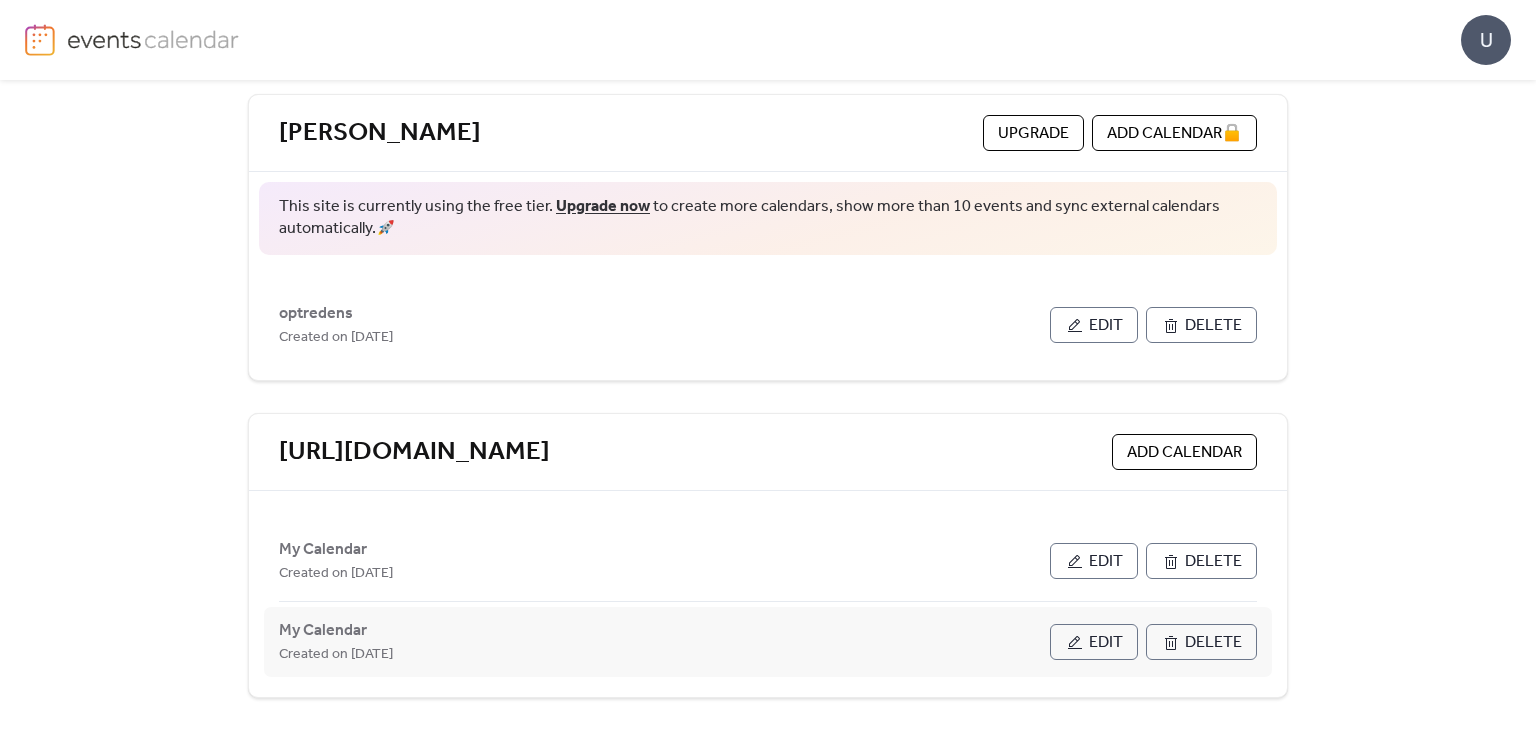 scroll, scrollTop: 96, scrollLeft: 0, axis: vertical 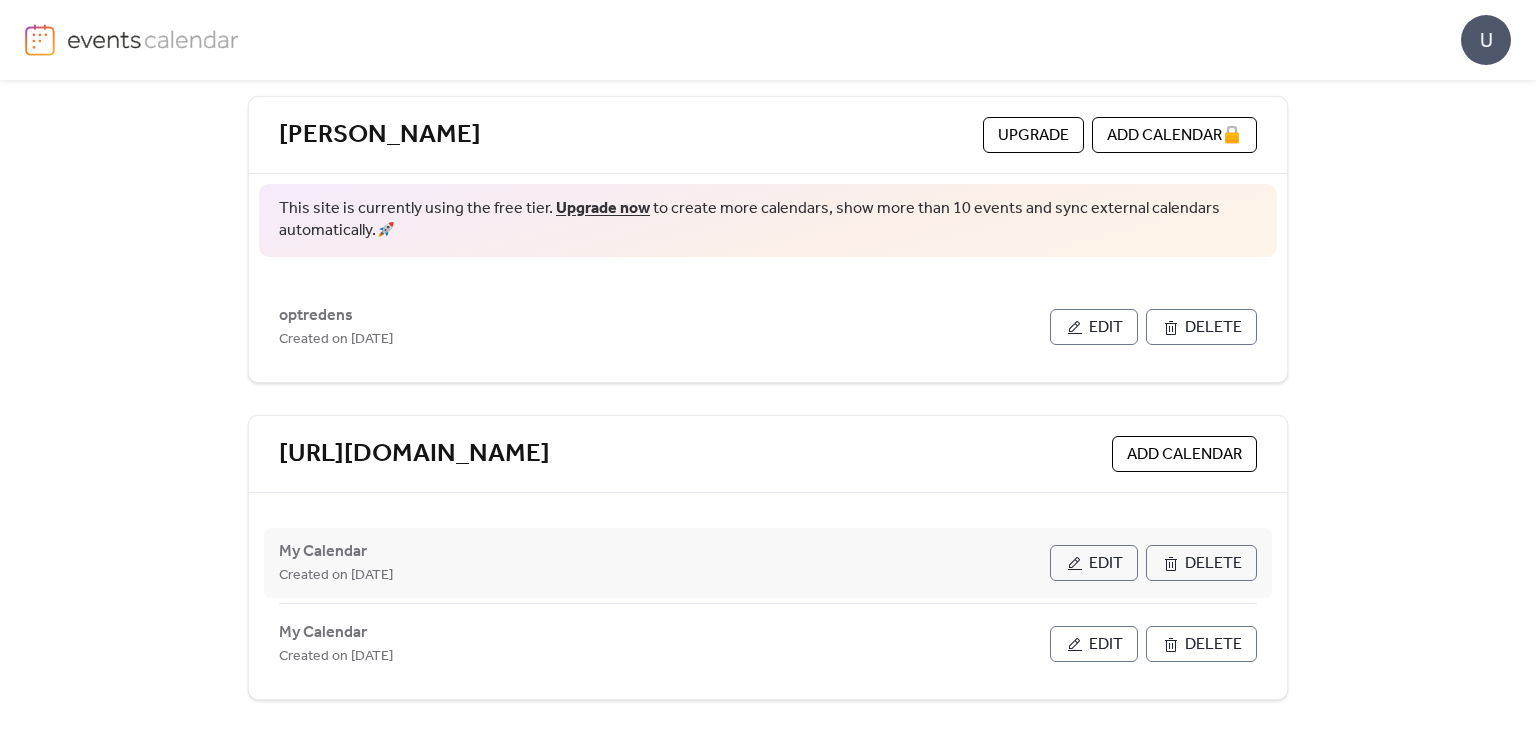 click on "Delete" at bounding box center (1213, 564) 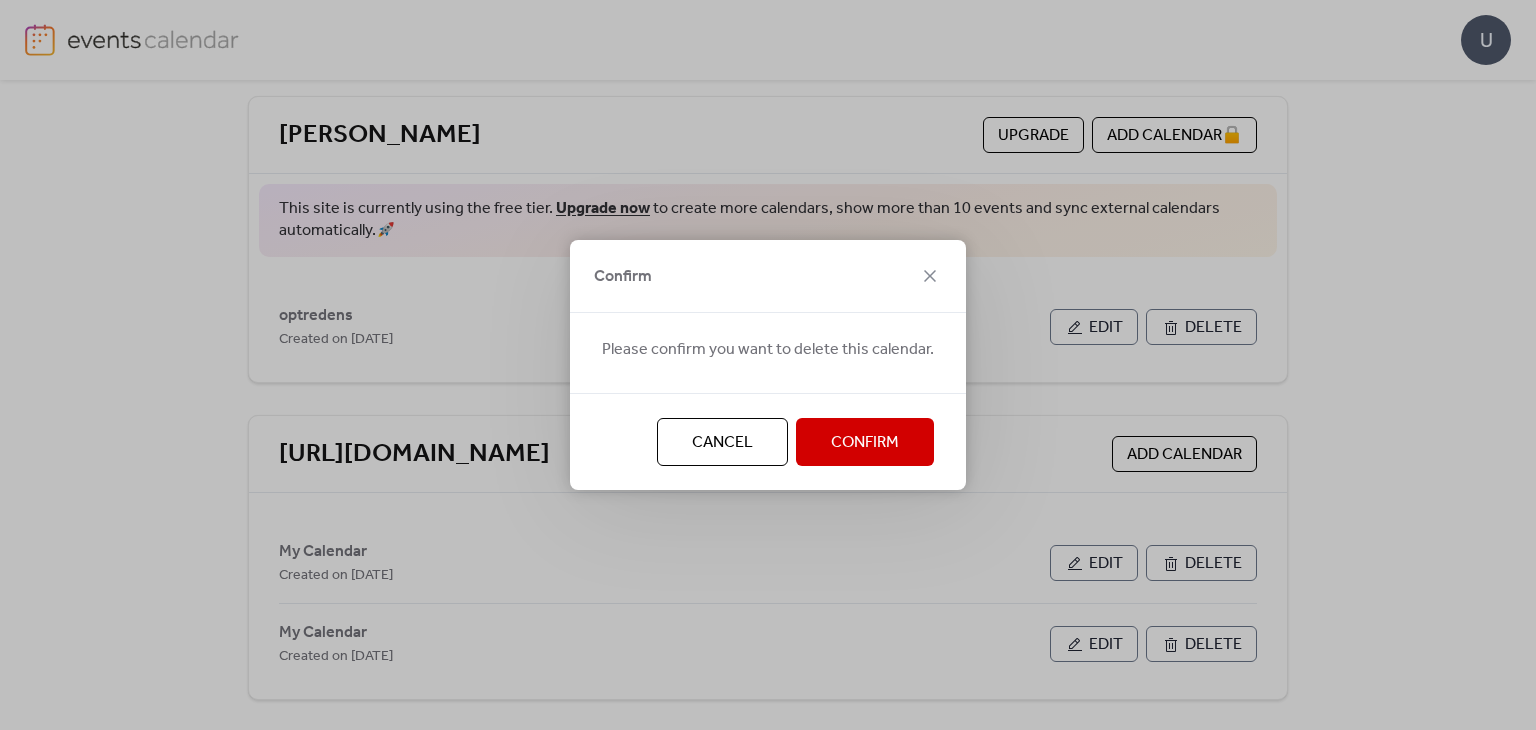 click on "Confirm" at bounding box center (865, 443) 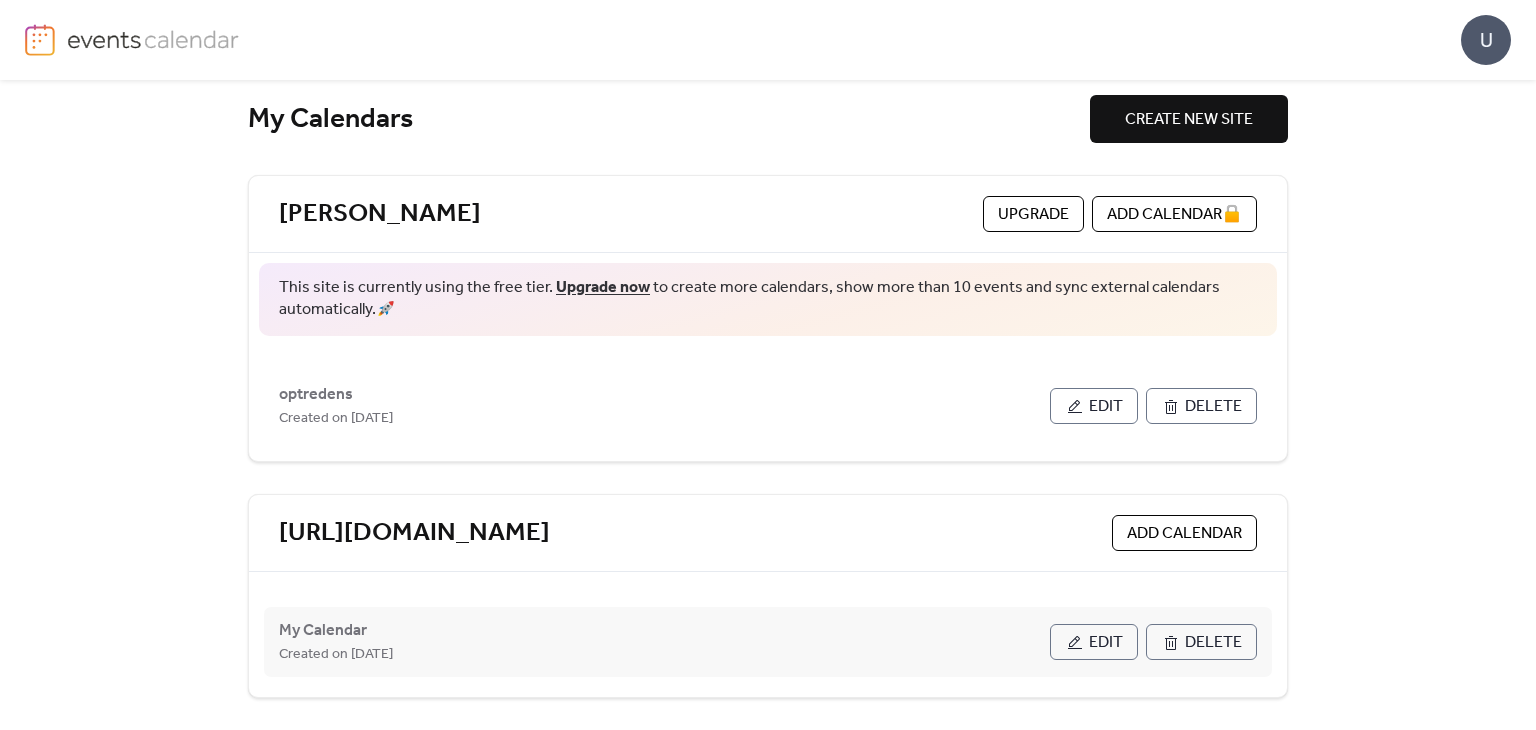 scroll, scrollTop: 16, scrollLeft: 0, axis: vertical 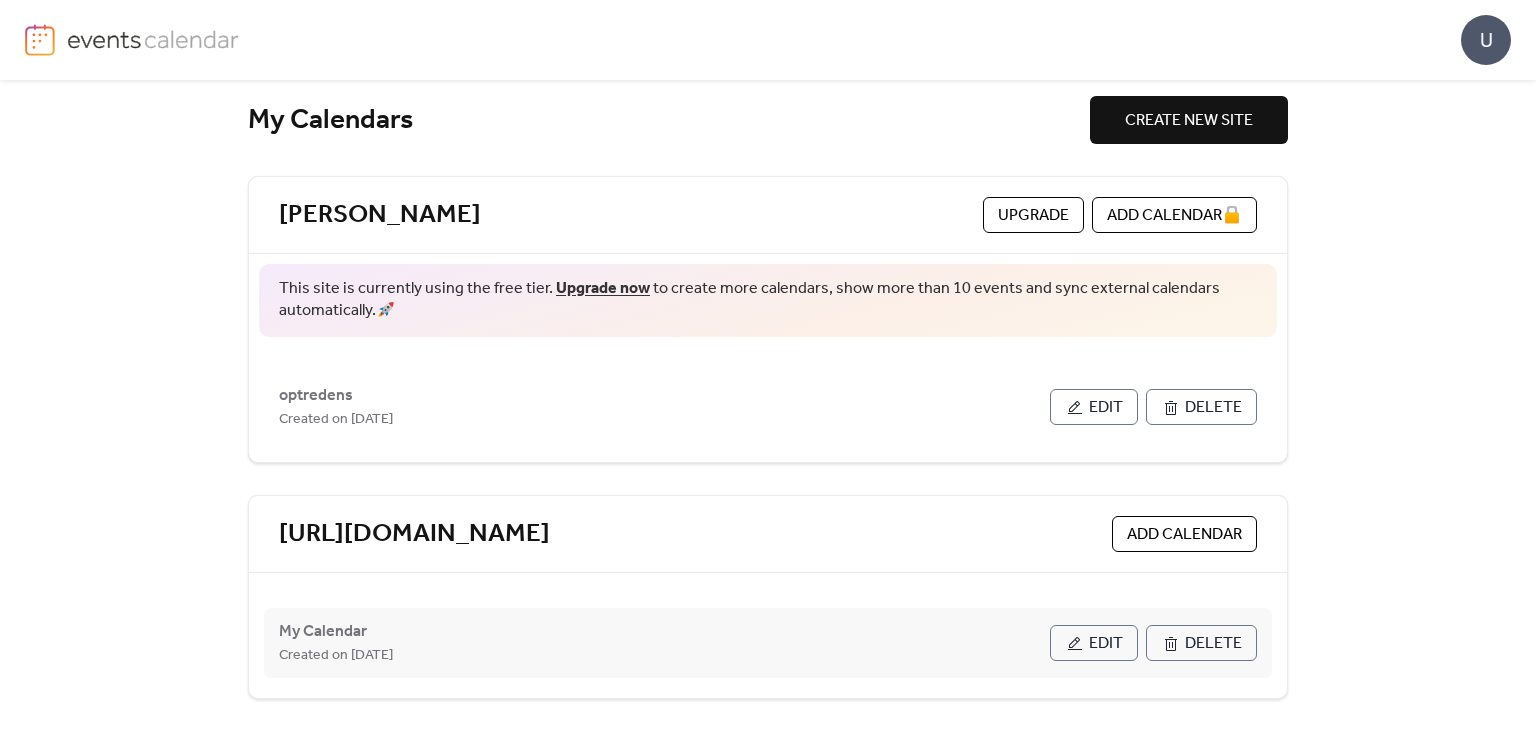 click on "Delete" at bounding box center [1213, 644] 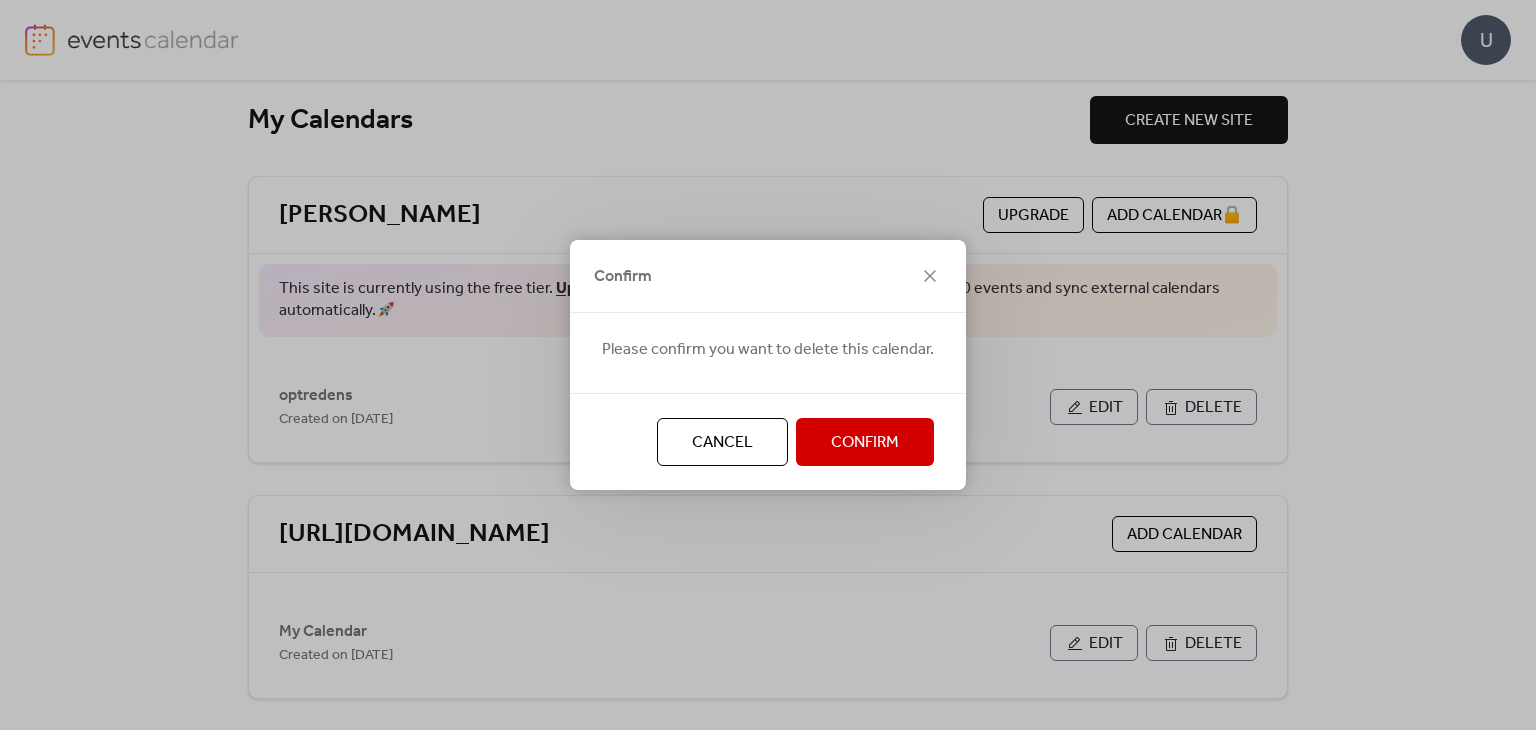 click on "Confirm" at bounding box center (865, 443) 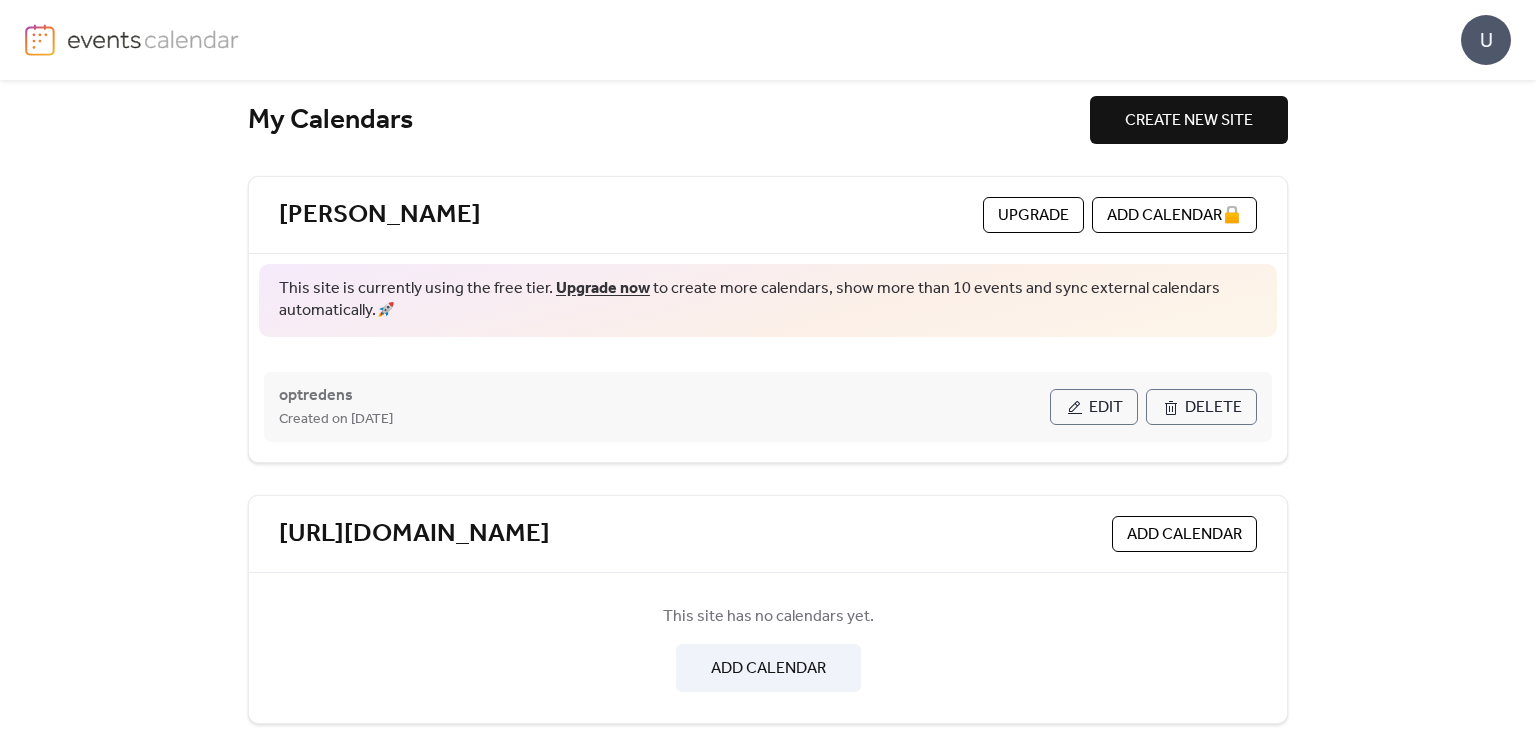 click on "Edit" at bounding box center [1106, 408] 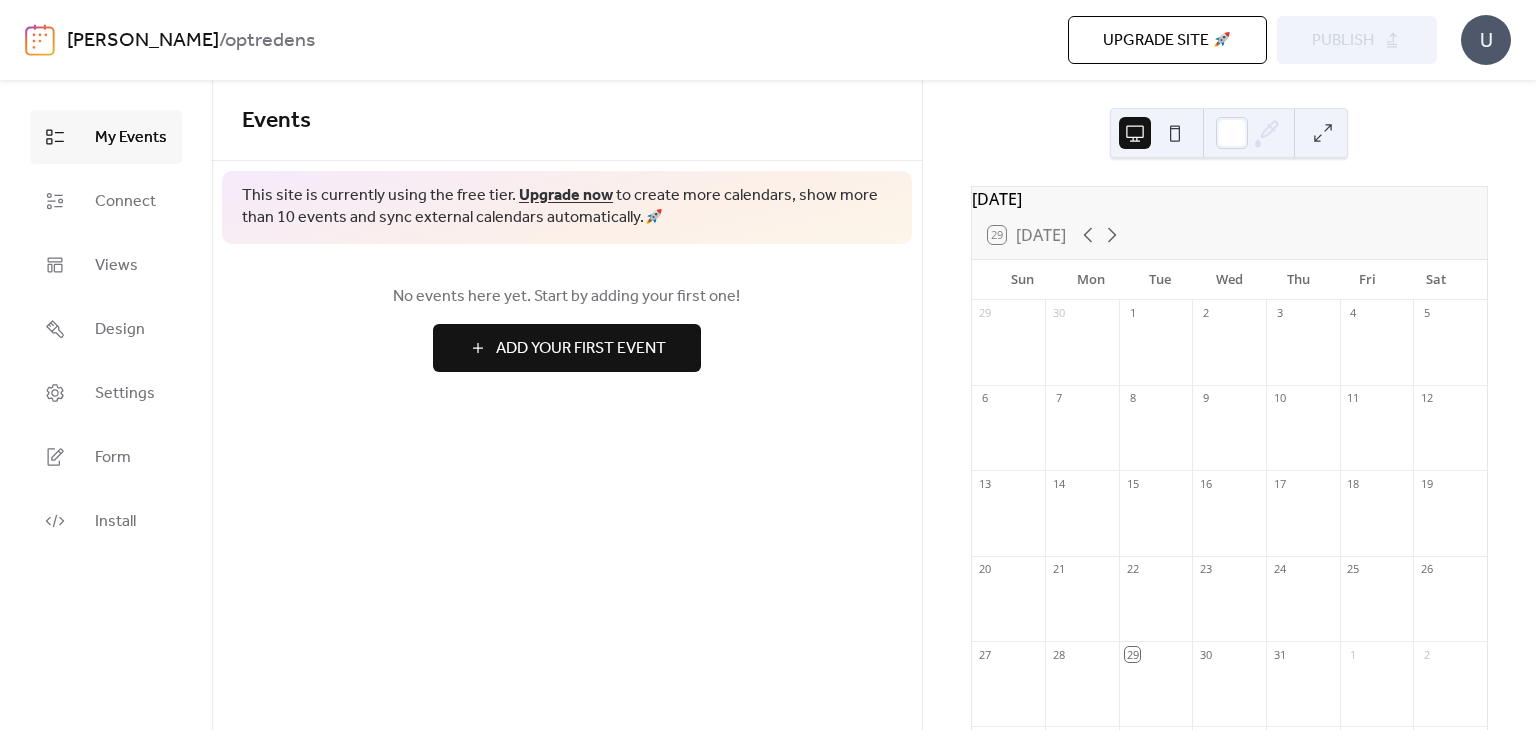 click on "Add Your First Event" at bounding box center (581, 349) 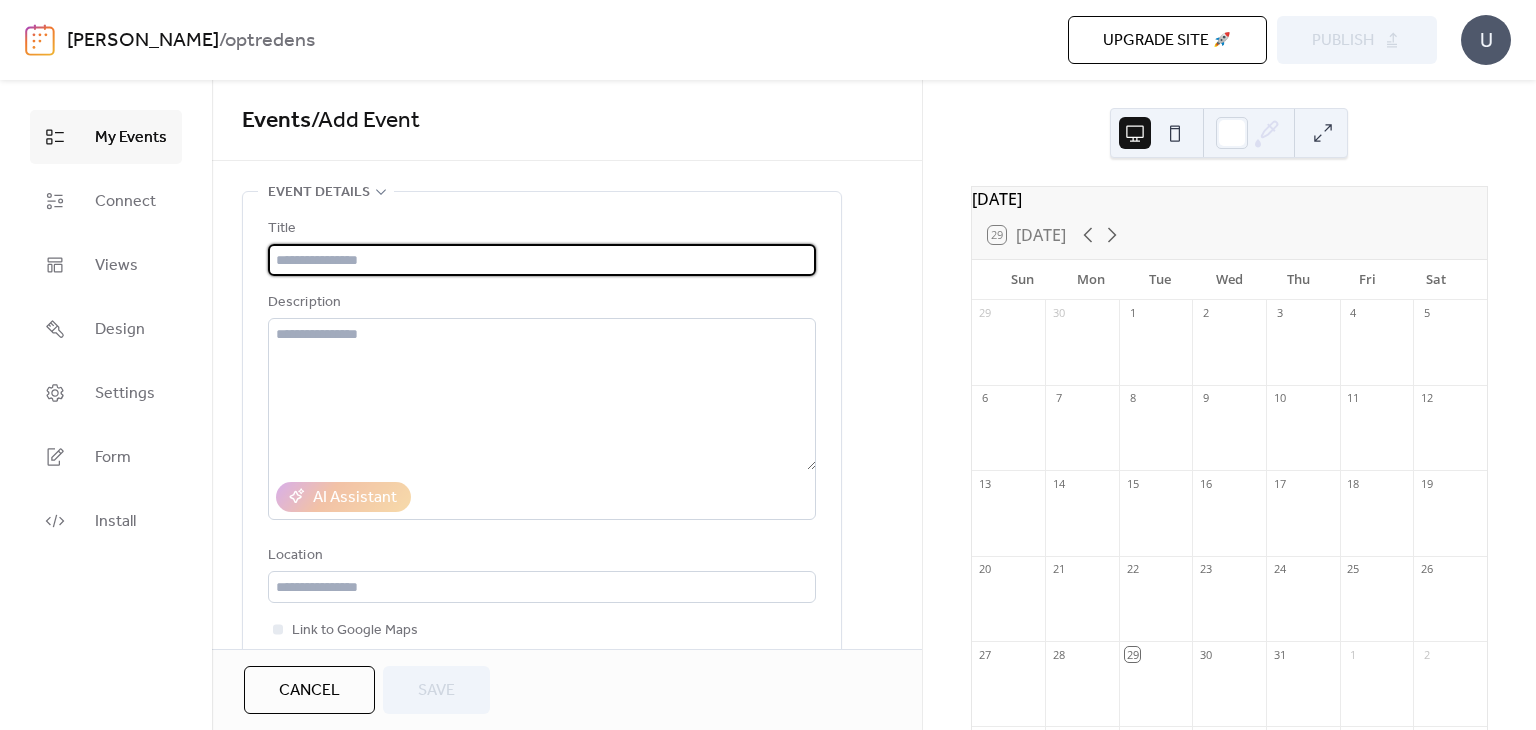 click at bounding box center (542, 260) 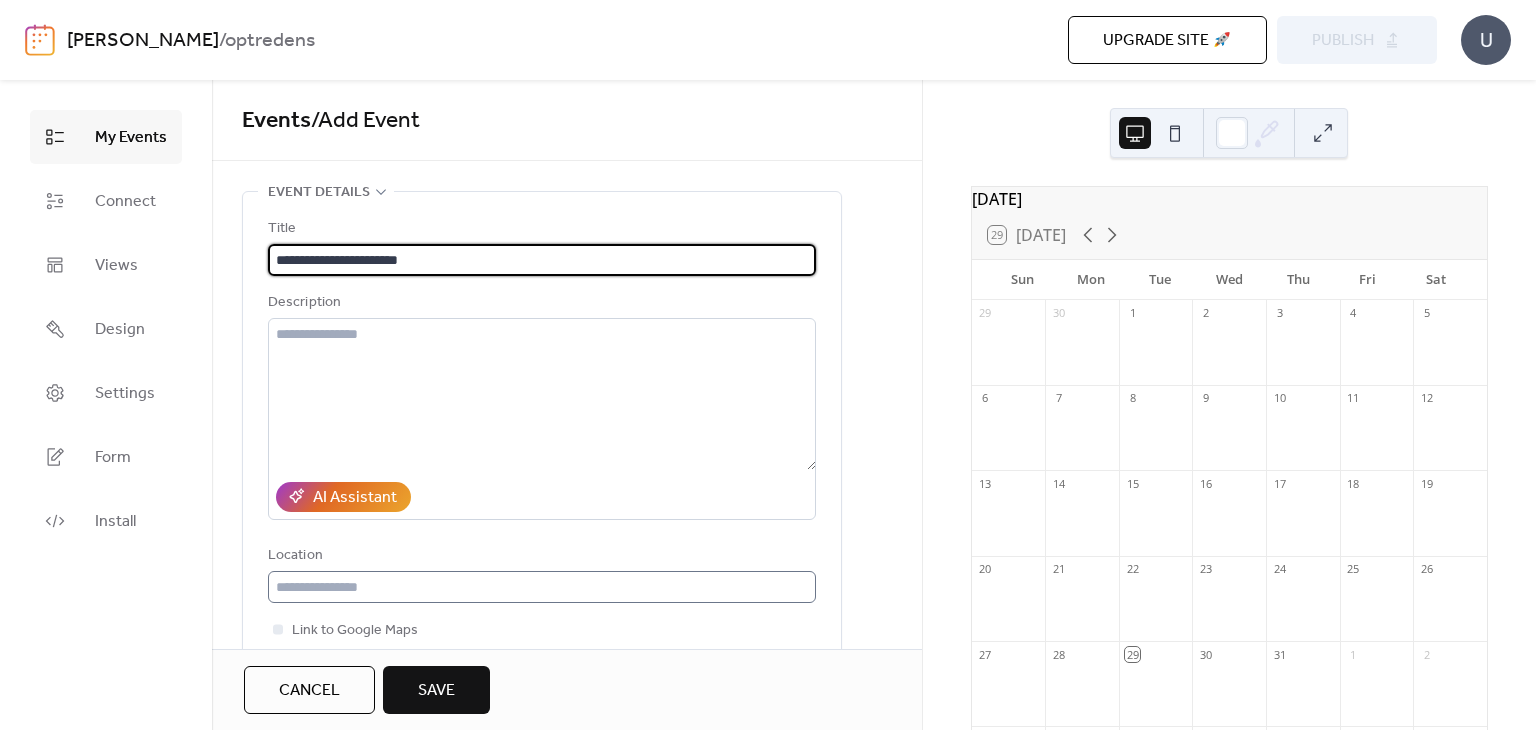 type on "**********" 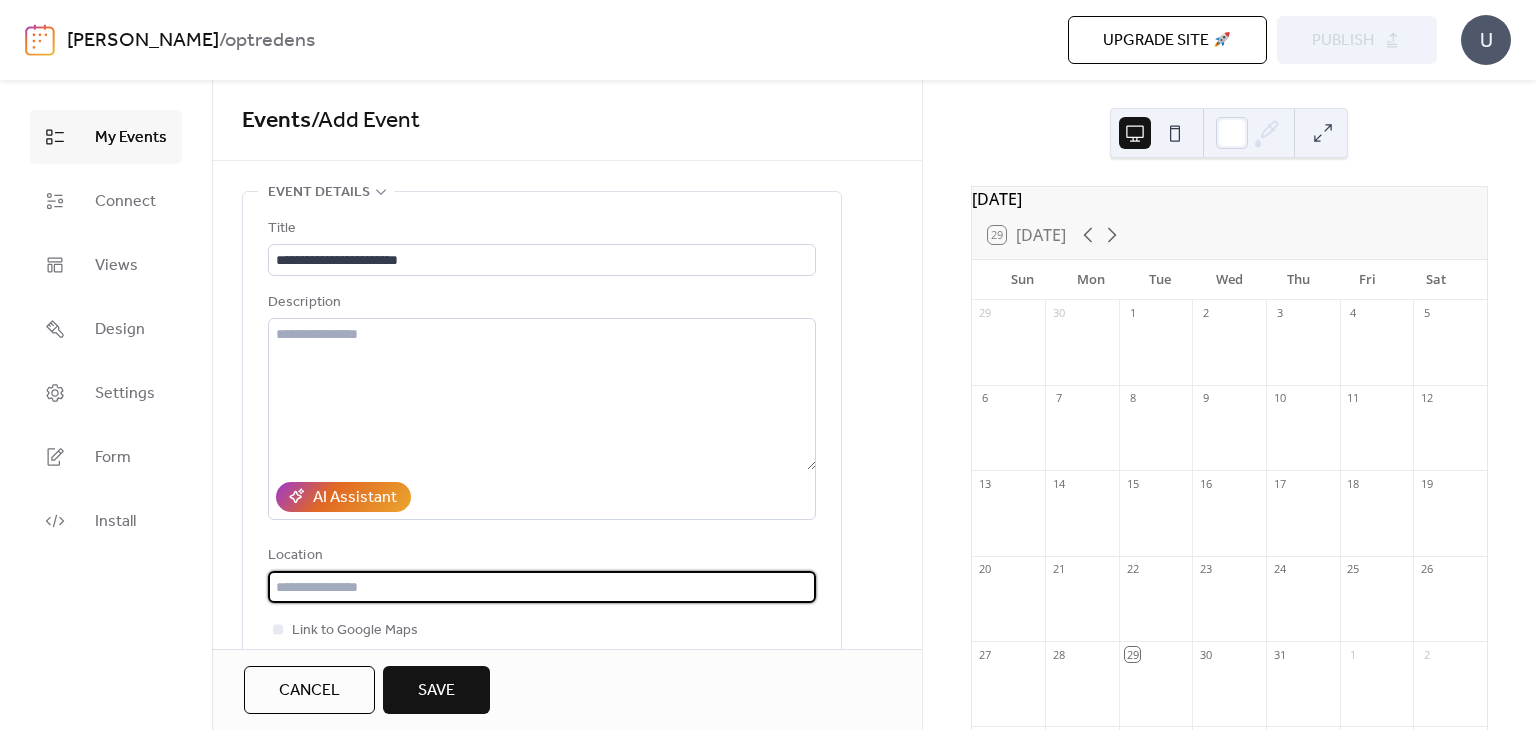 click at bounding box center (542, 587) 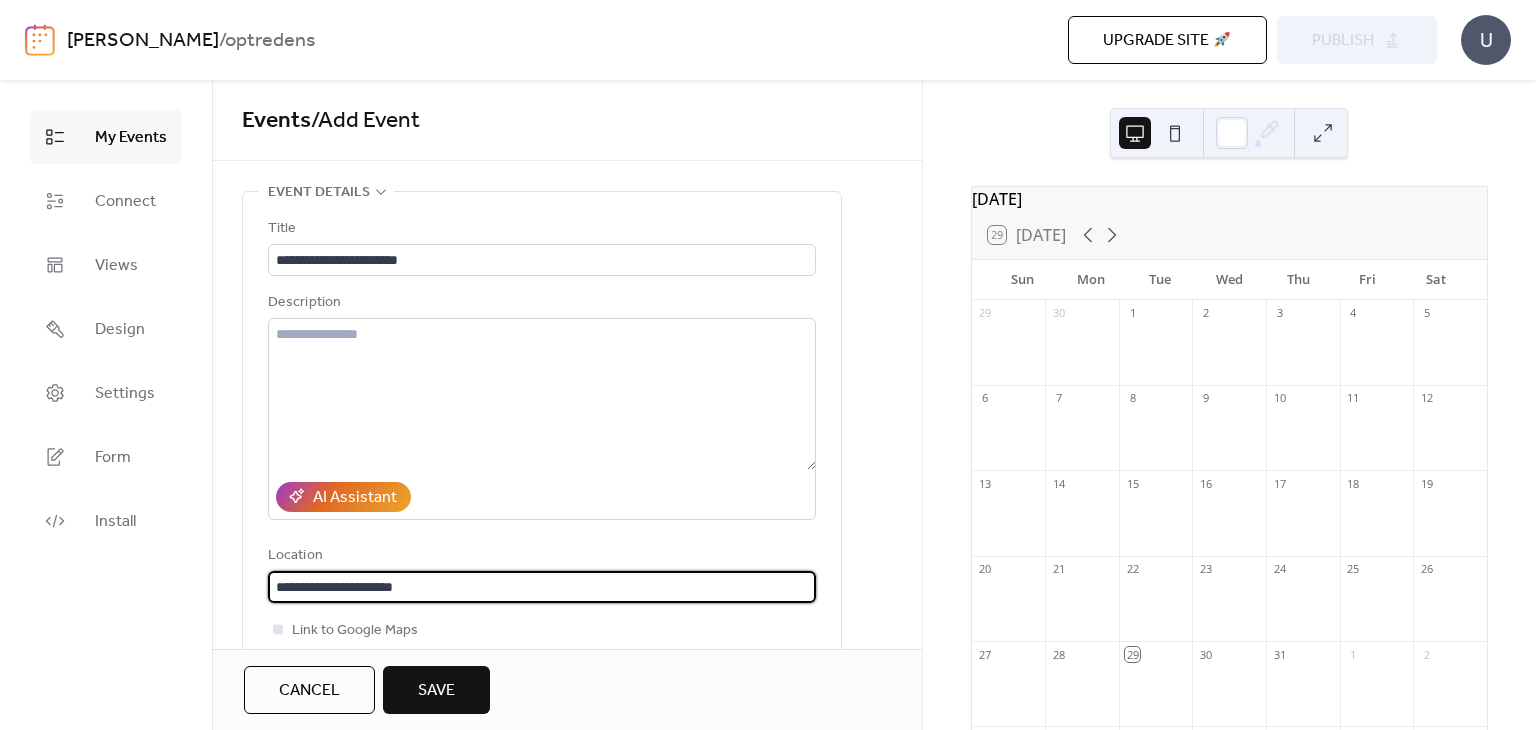 type on "**********" 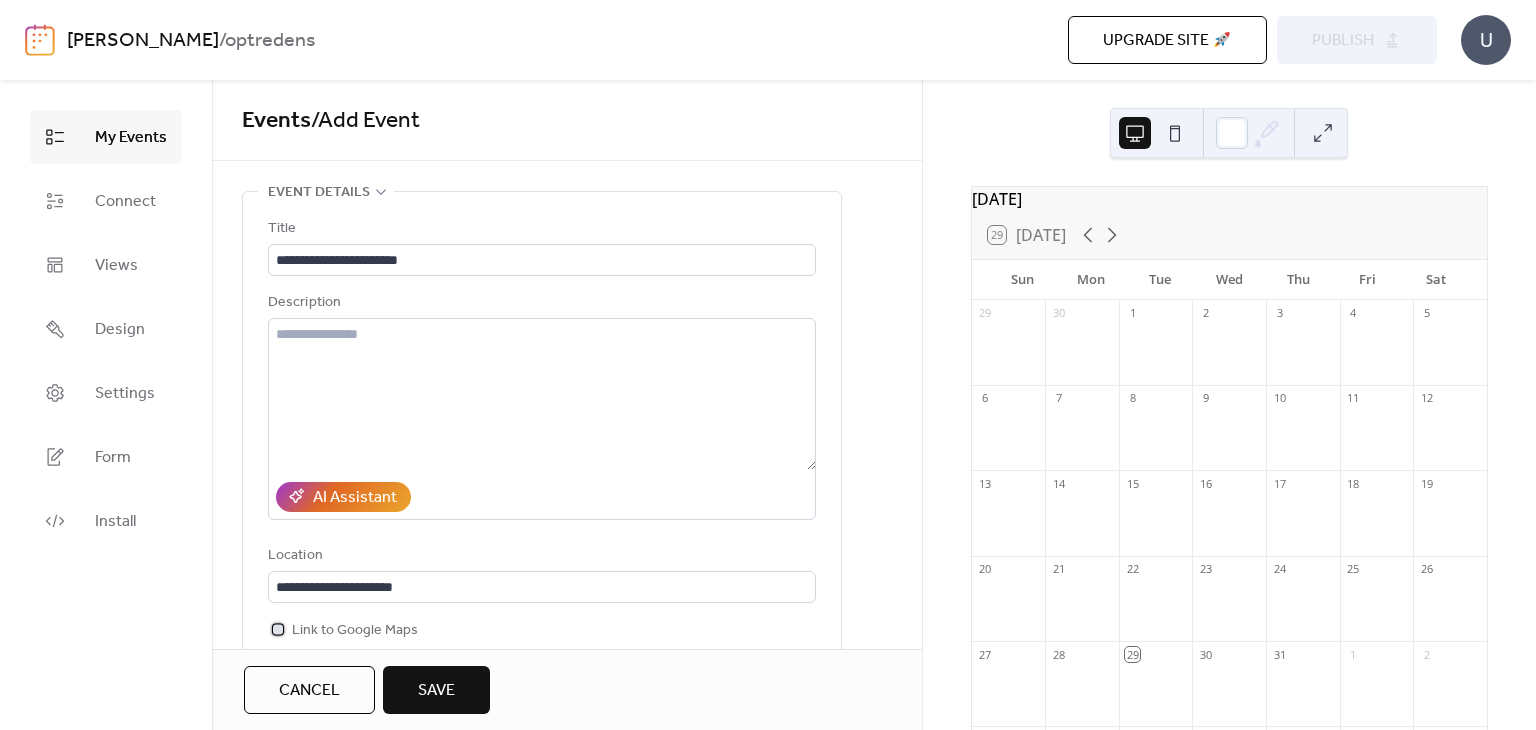 click at bounding box center [278, 629] 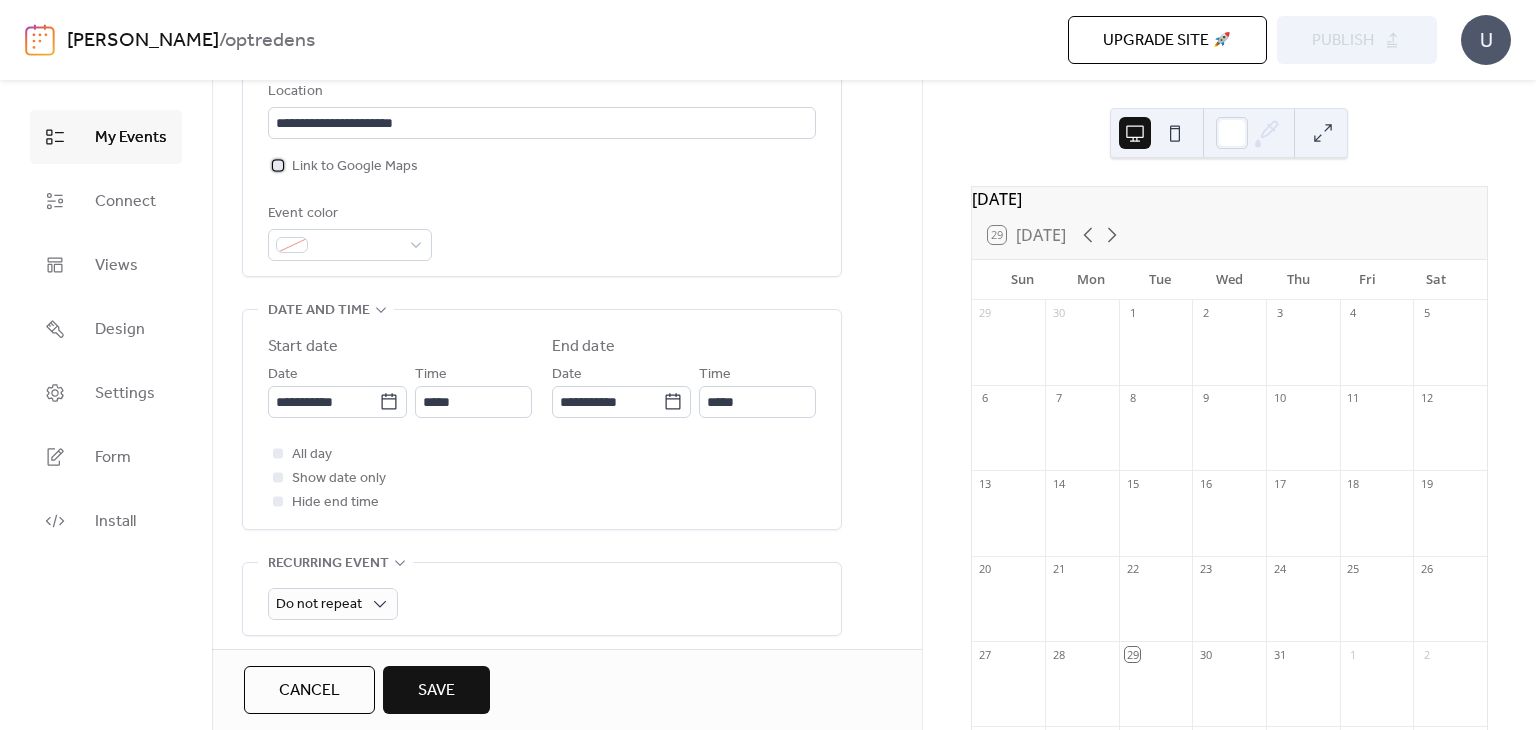 scroll, scrollTop: 471, scrollLeft: 0, axis: vertical 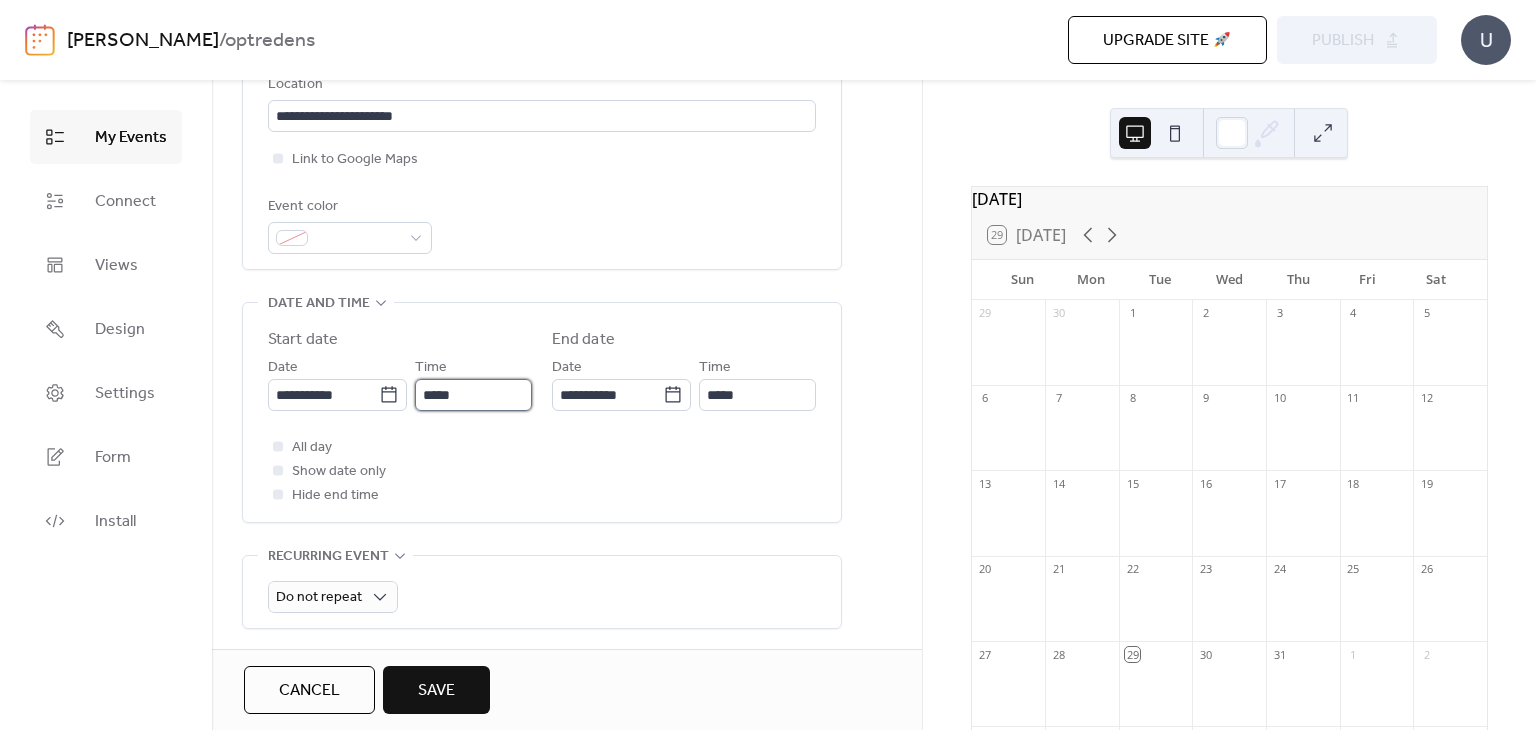 click on "*****" at bounding box center (473, 395) 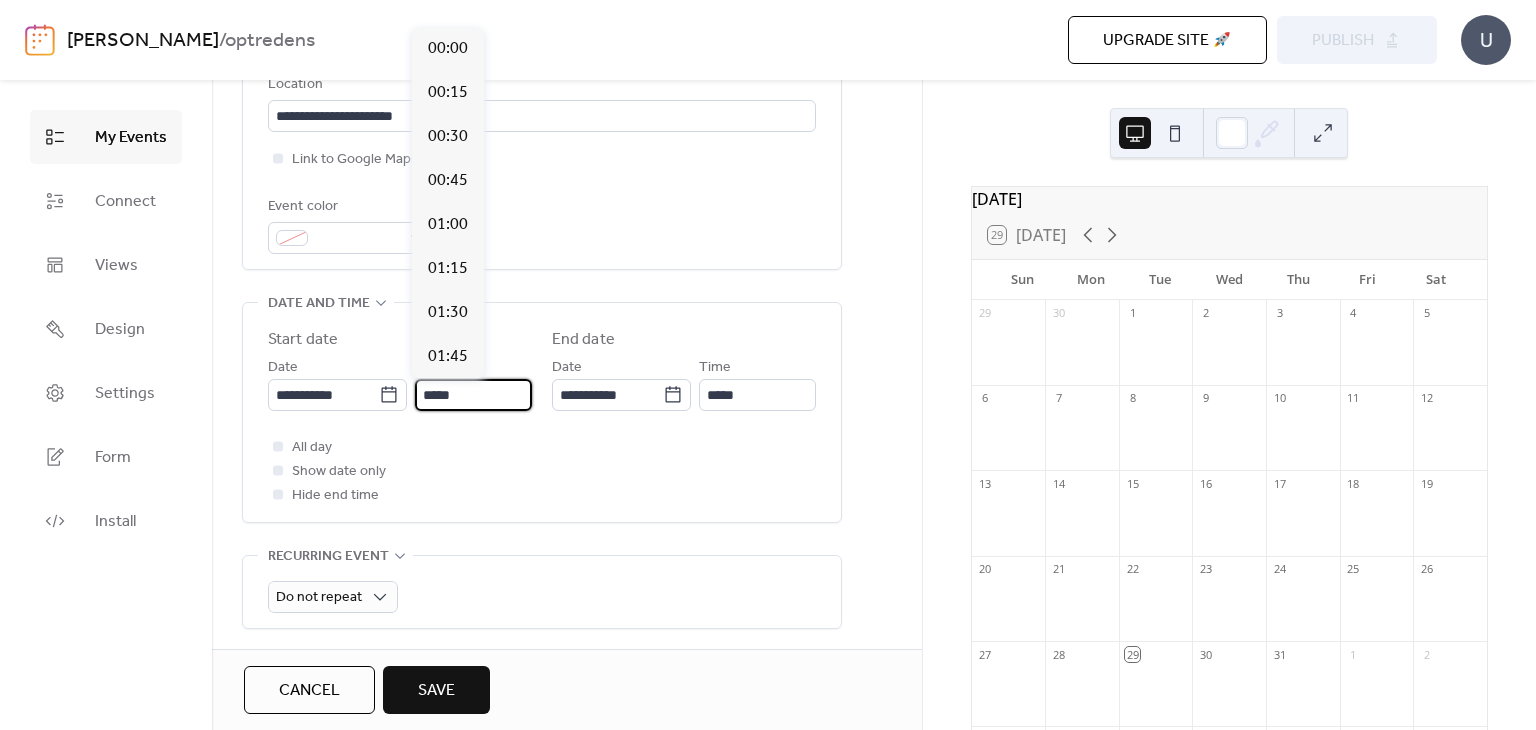 scroll, scrollTop: 2112, scrollLeft: 0, axis: vertical 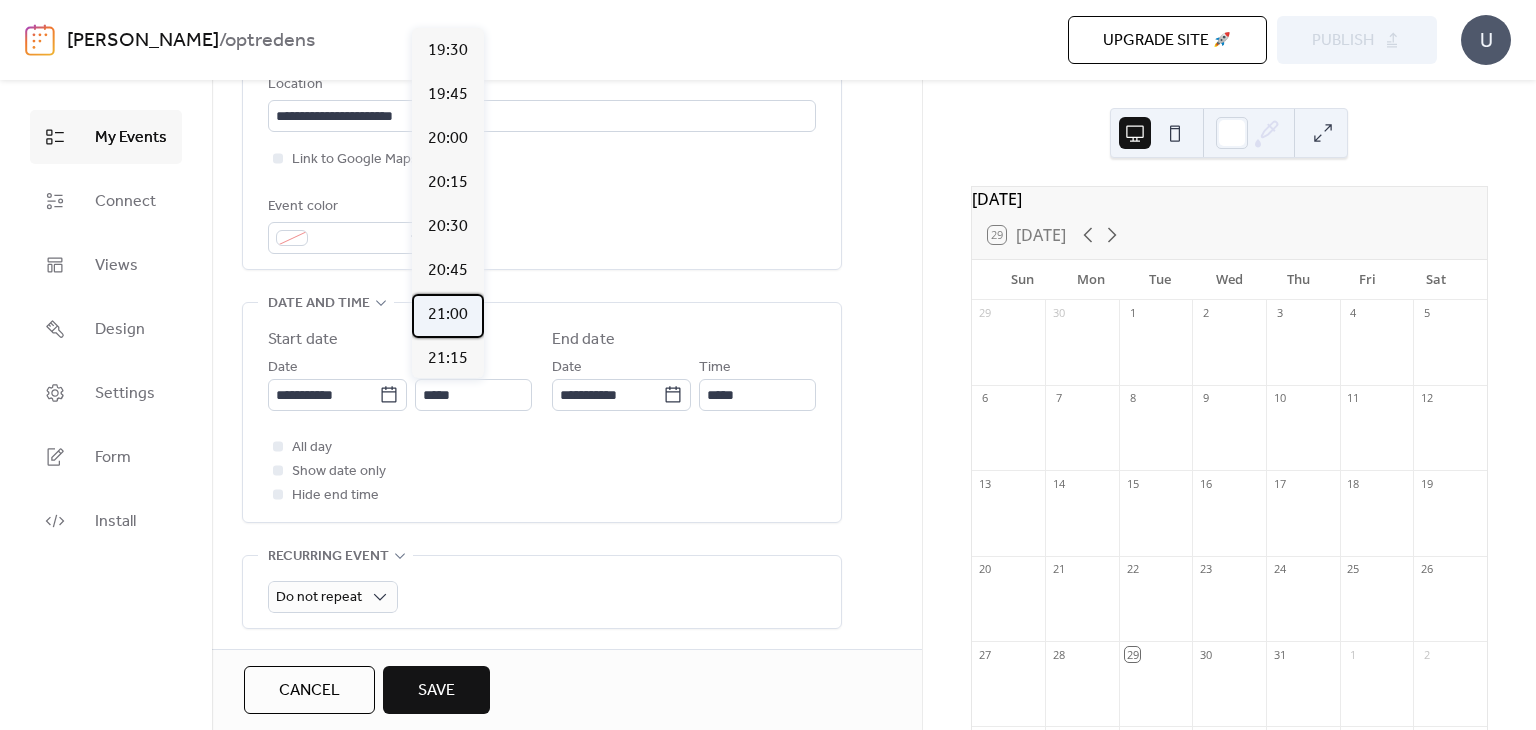 click on "21:00" at bounding box center [448, 315] 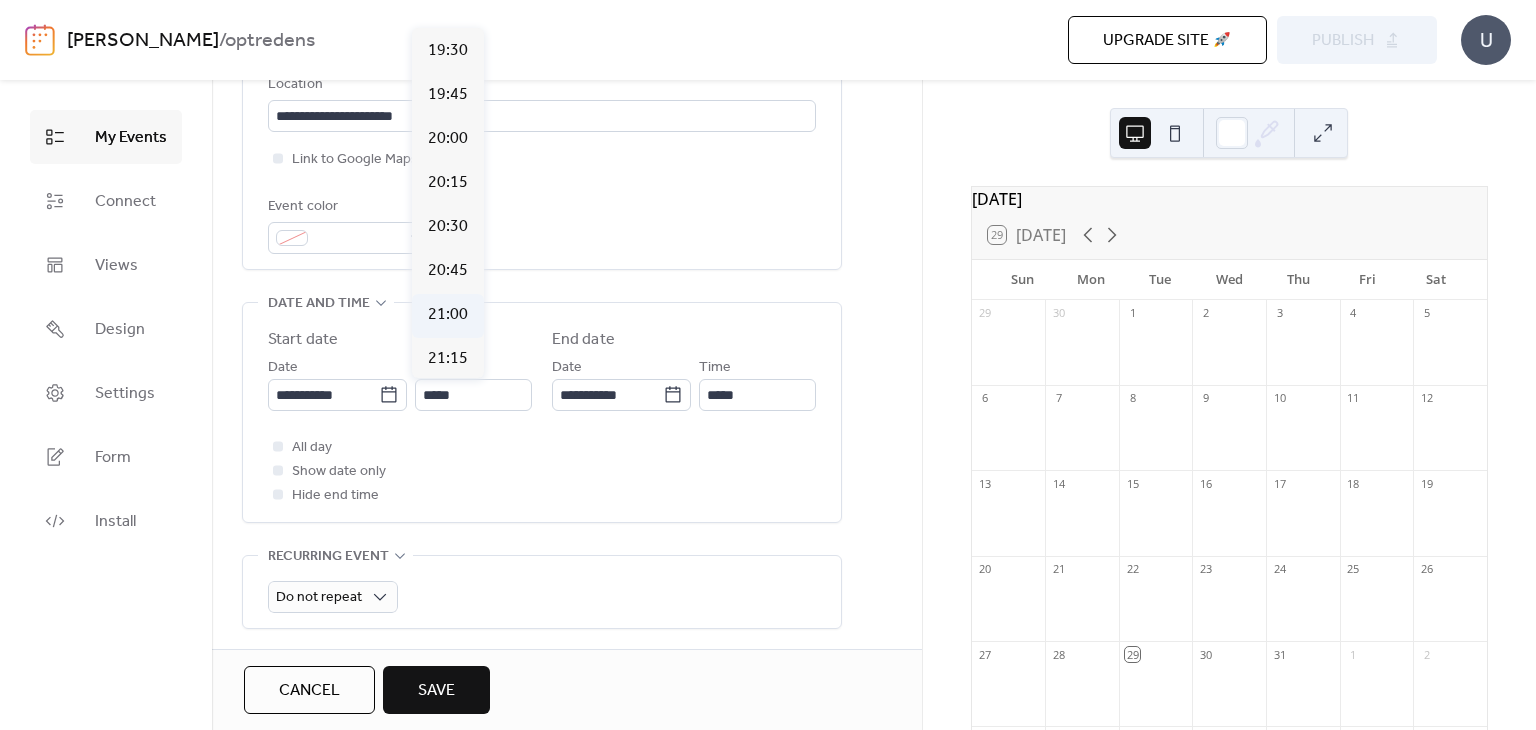 type on "*****" 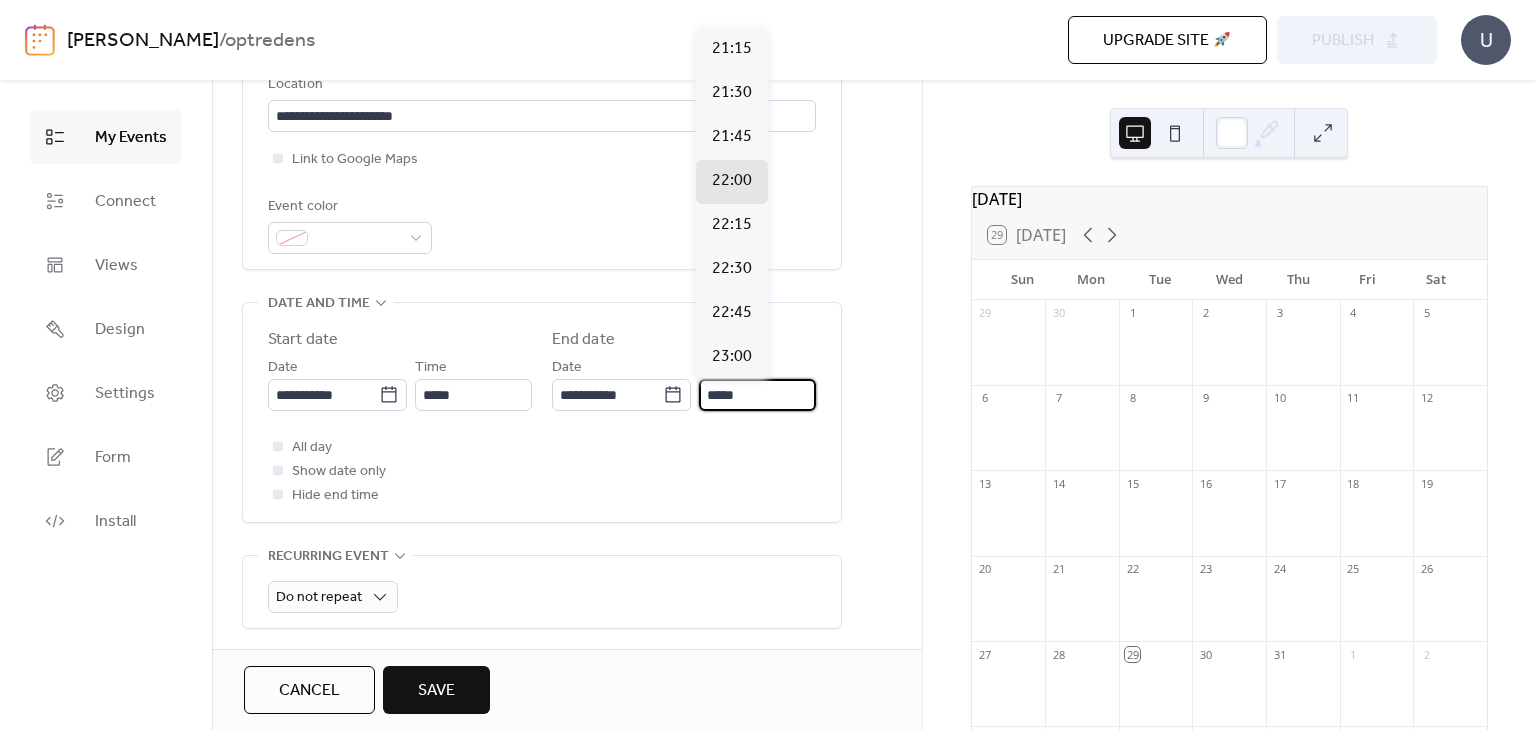 click on "*****" at bounding box center (757, 395) 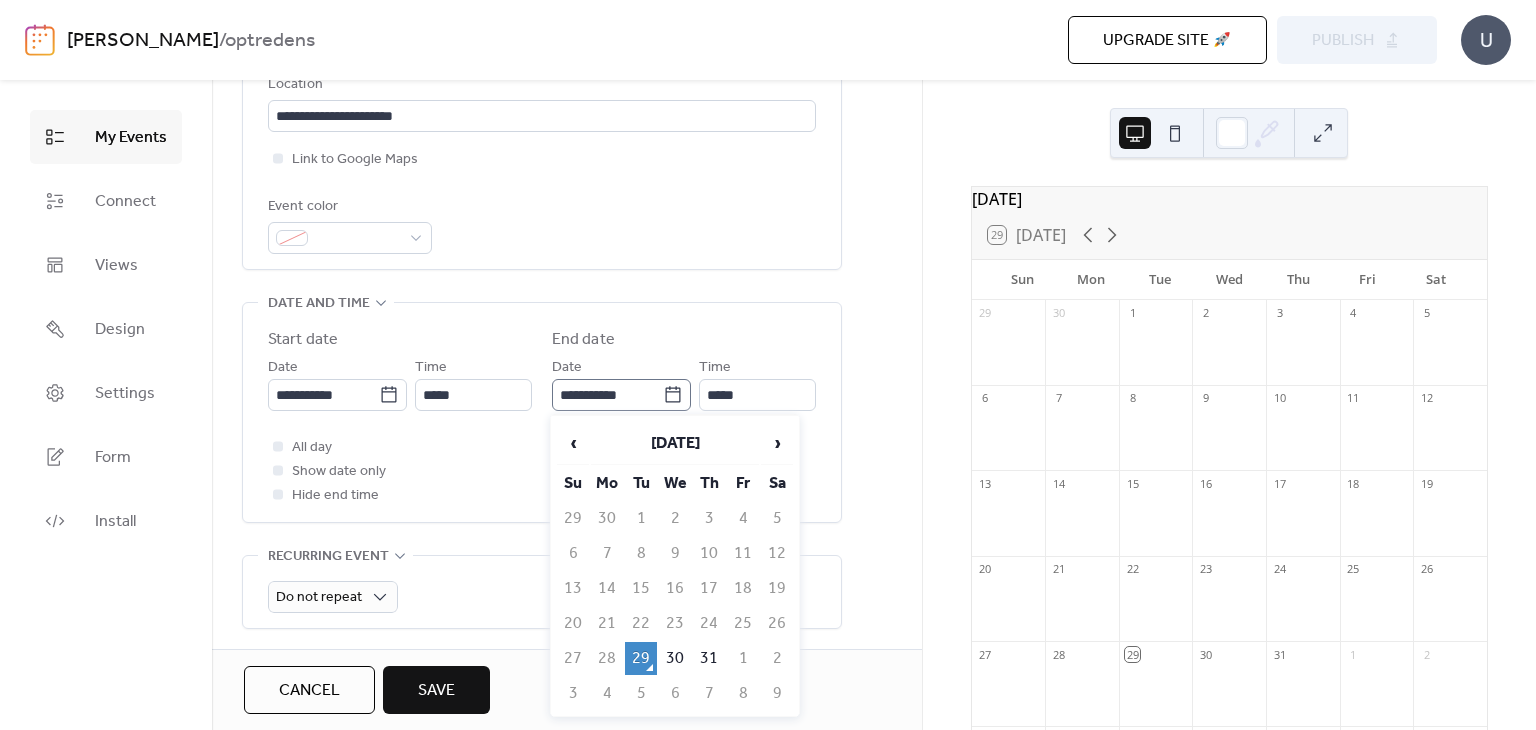 click 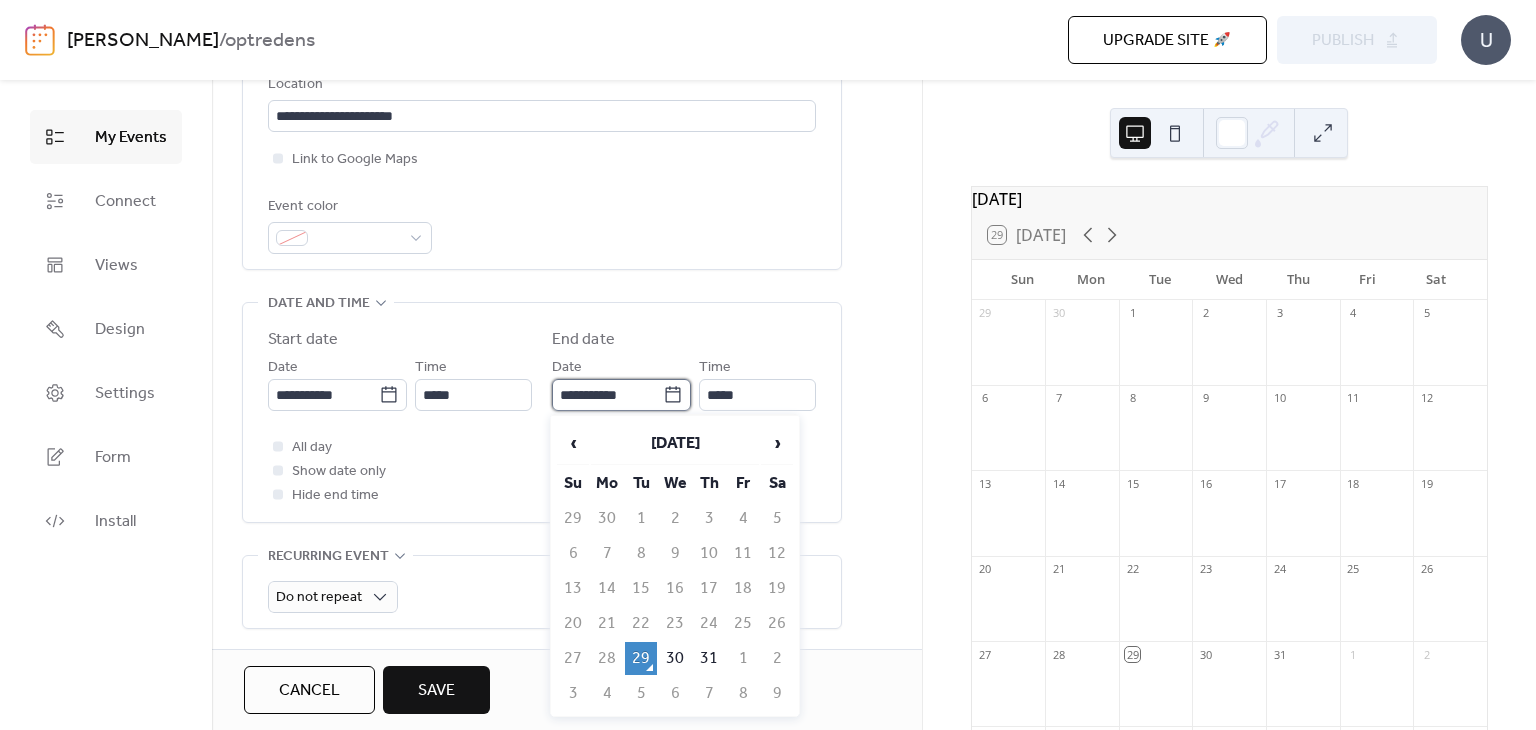 click on "**********" at bounding box center (607, 395) 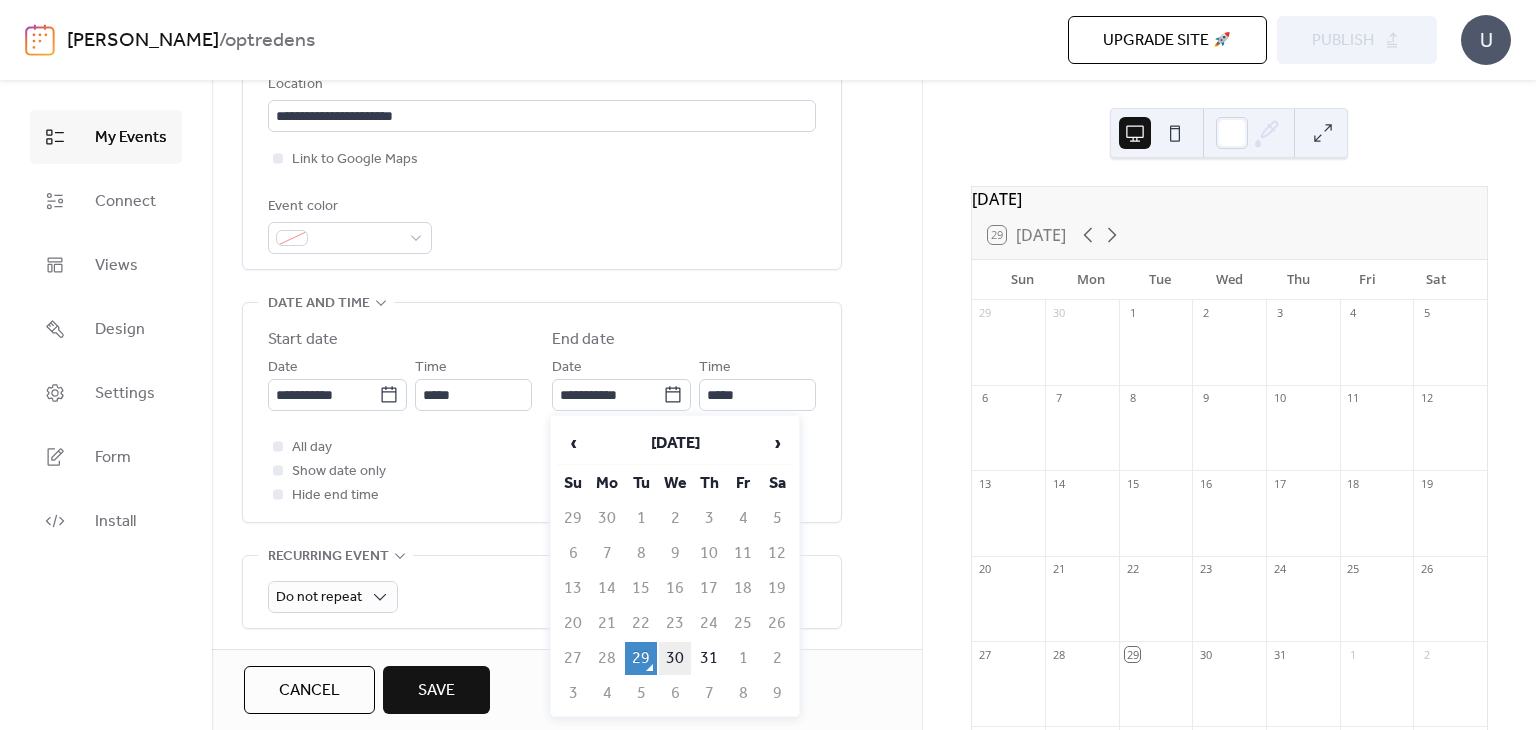 click on "30" at bounding box center (675, 658) 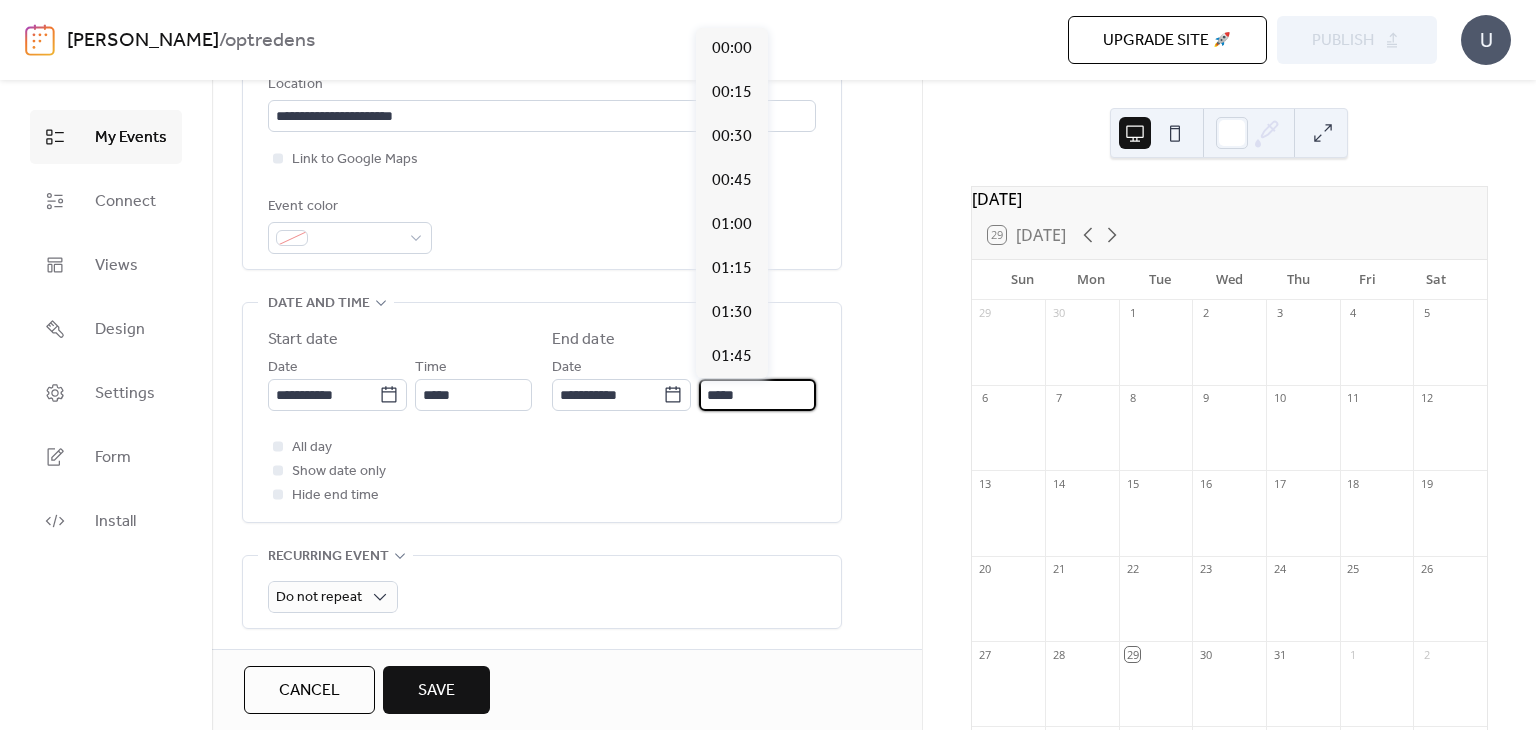 scroll, scrollTop: 3872, scrollLeft: 0, axis: vertical 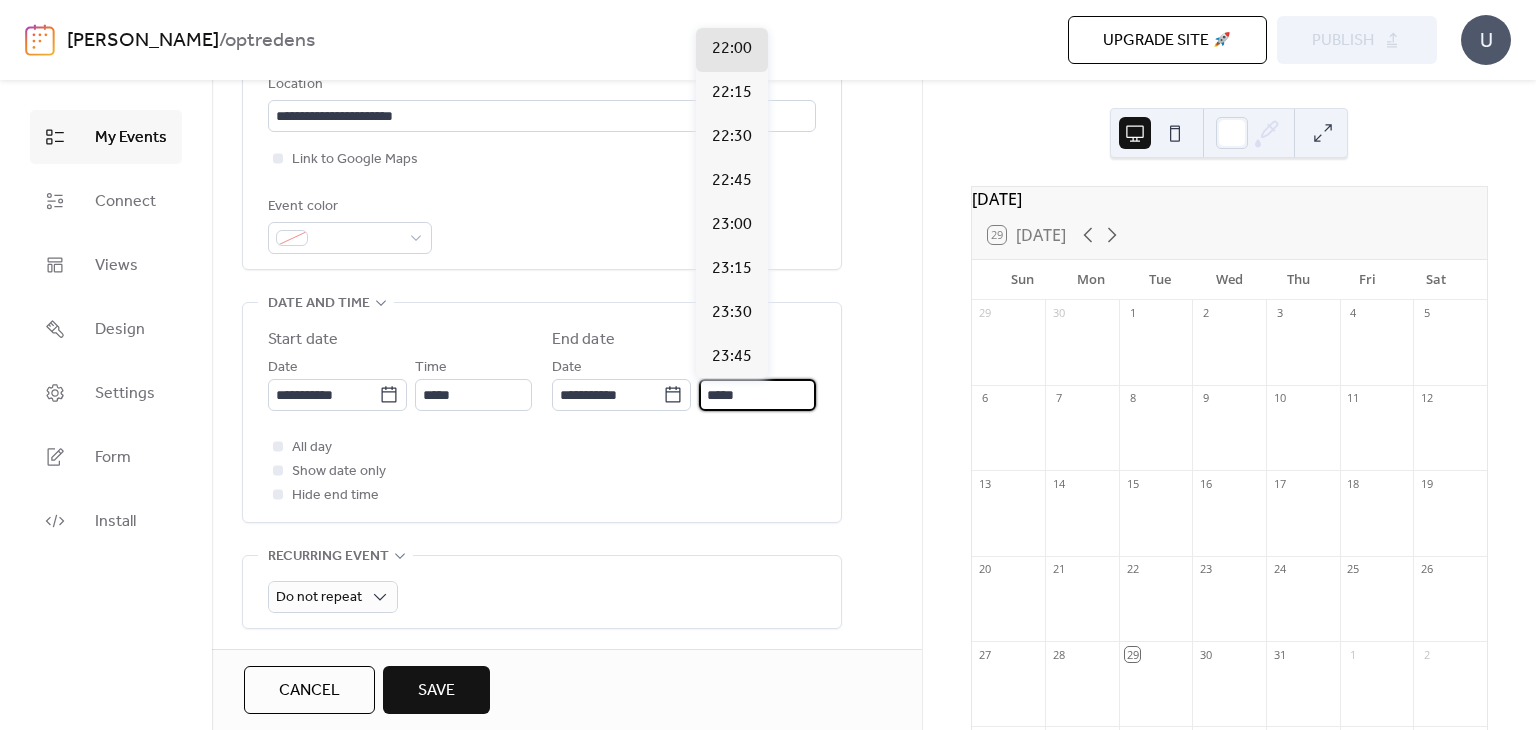 click on "*****" at bounding box center [757, 395] 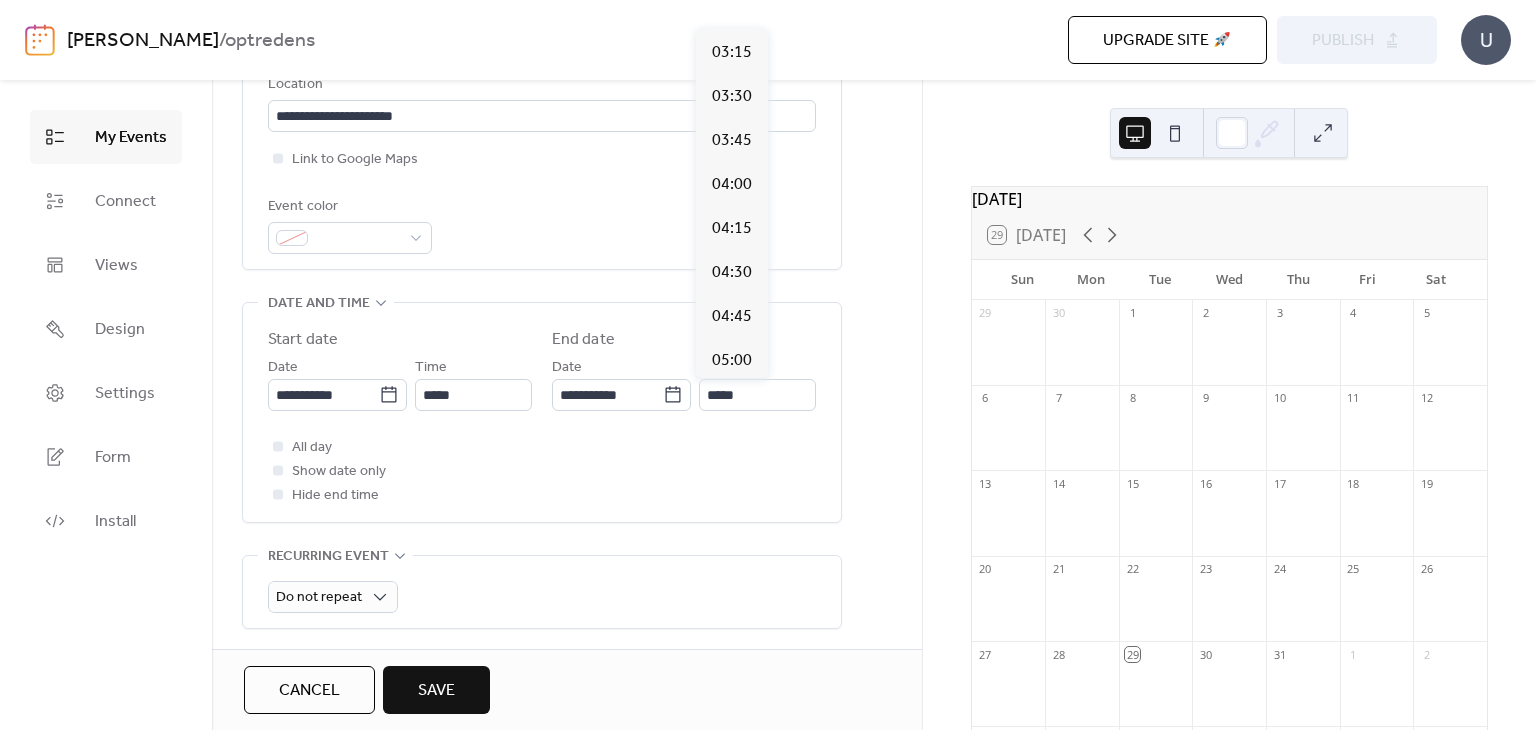 scroll, scrollTop: 0, scrollLeft: 0, axis: both 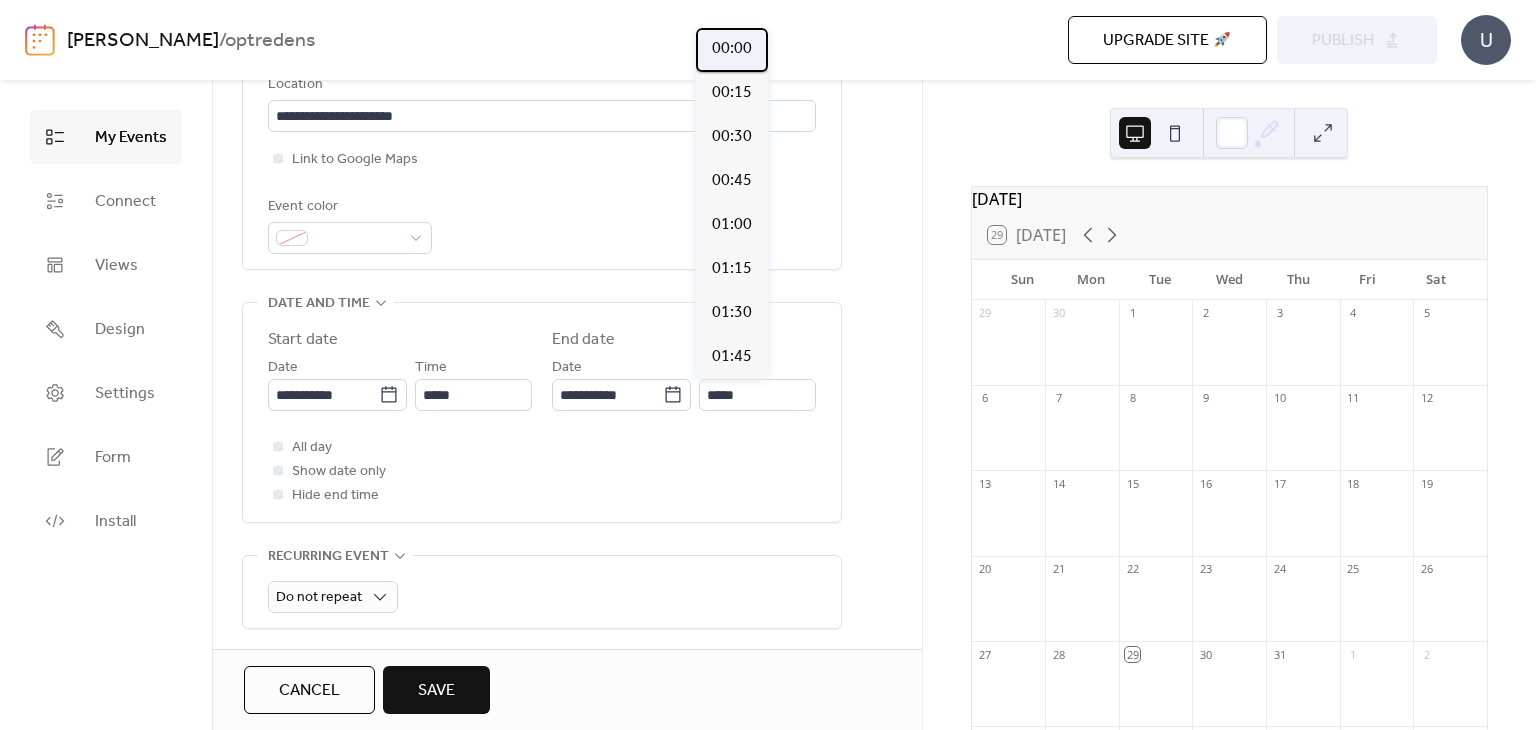 click on "00:00" at bounding box center [732, 49] 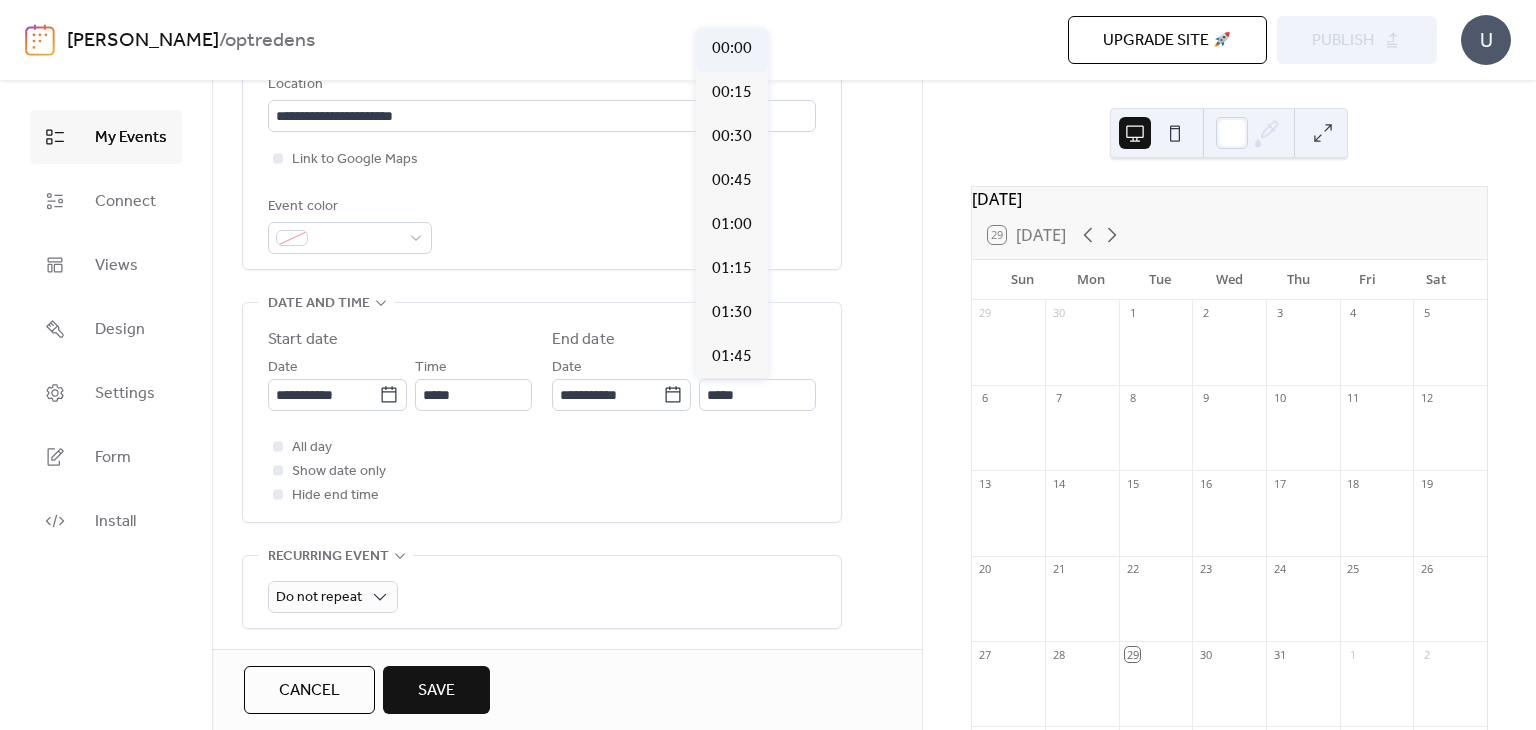 type on "*****" 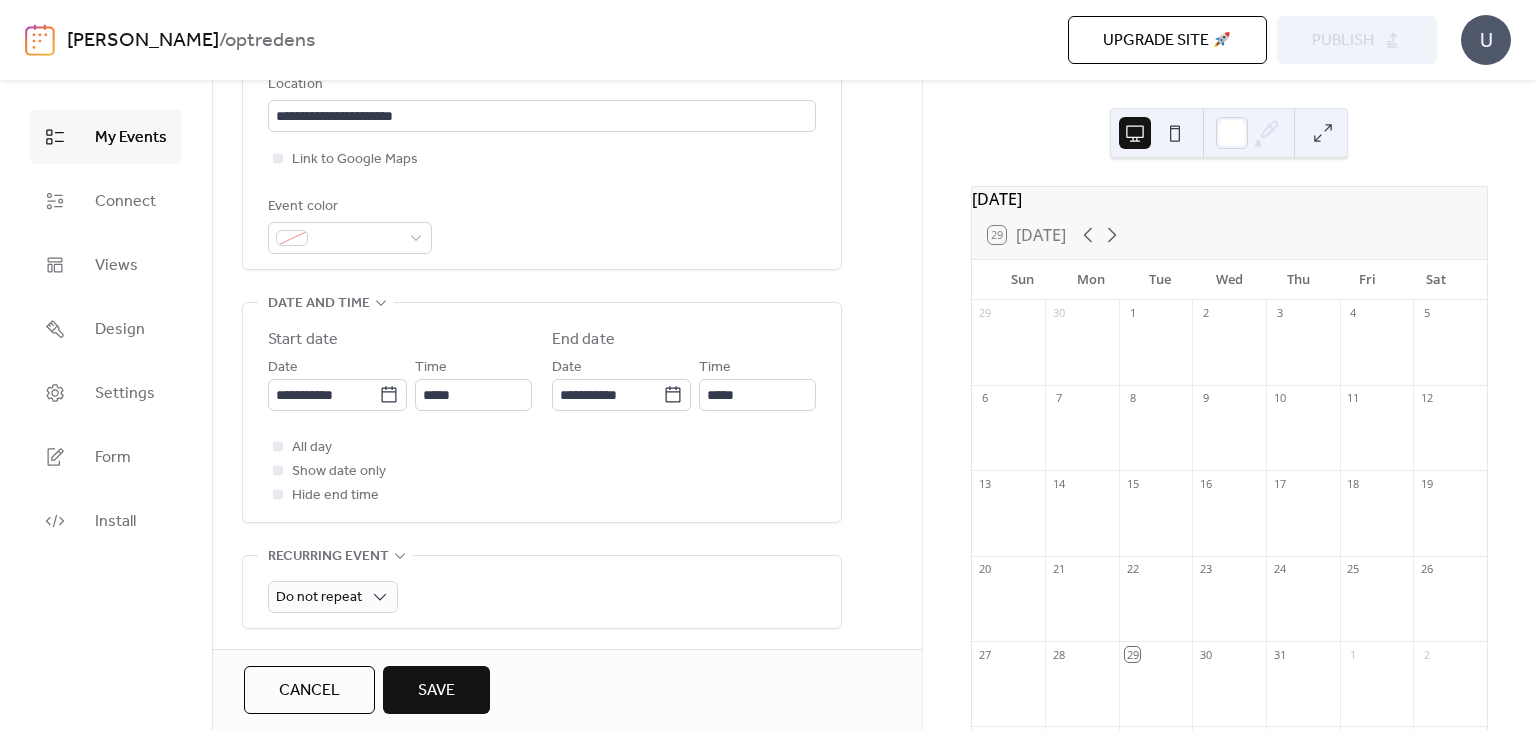 click on "Save" at bounding box center [436, 691] 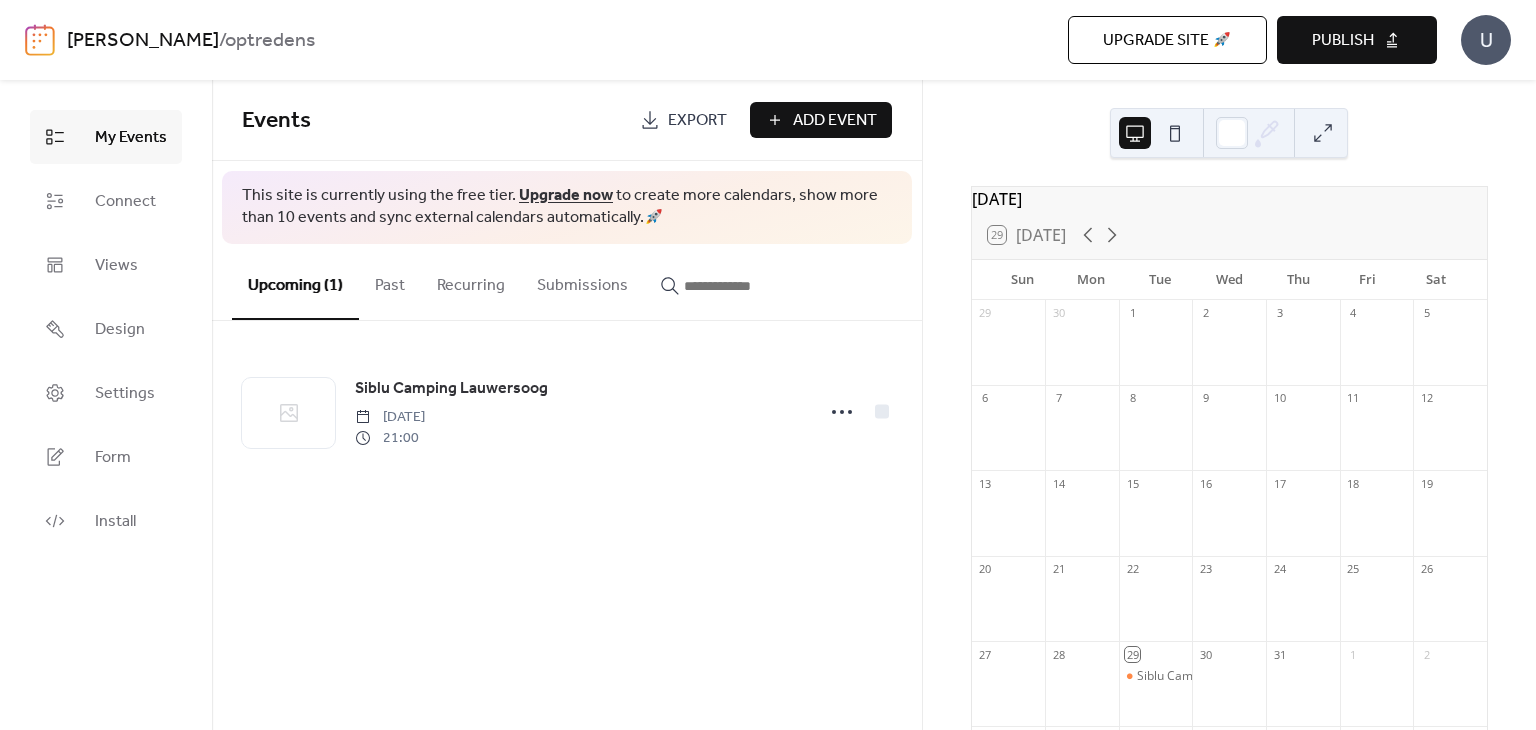 click on "Add Event" at bounding box center (835, 121) 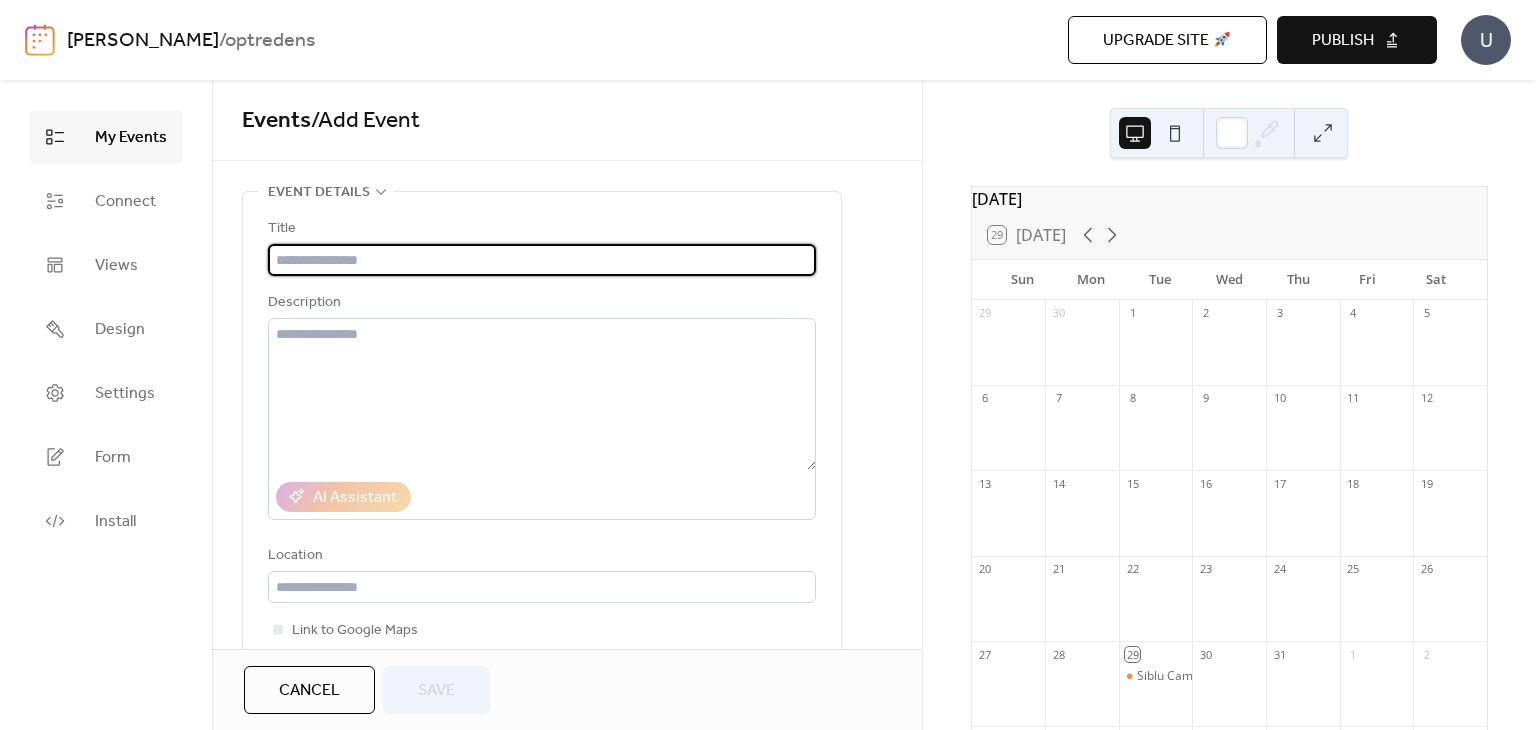 paste on "**********" 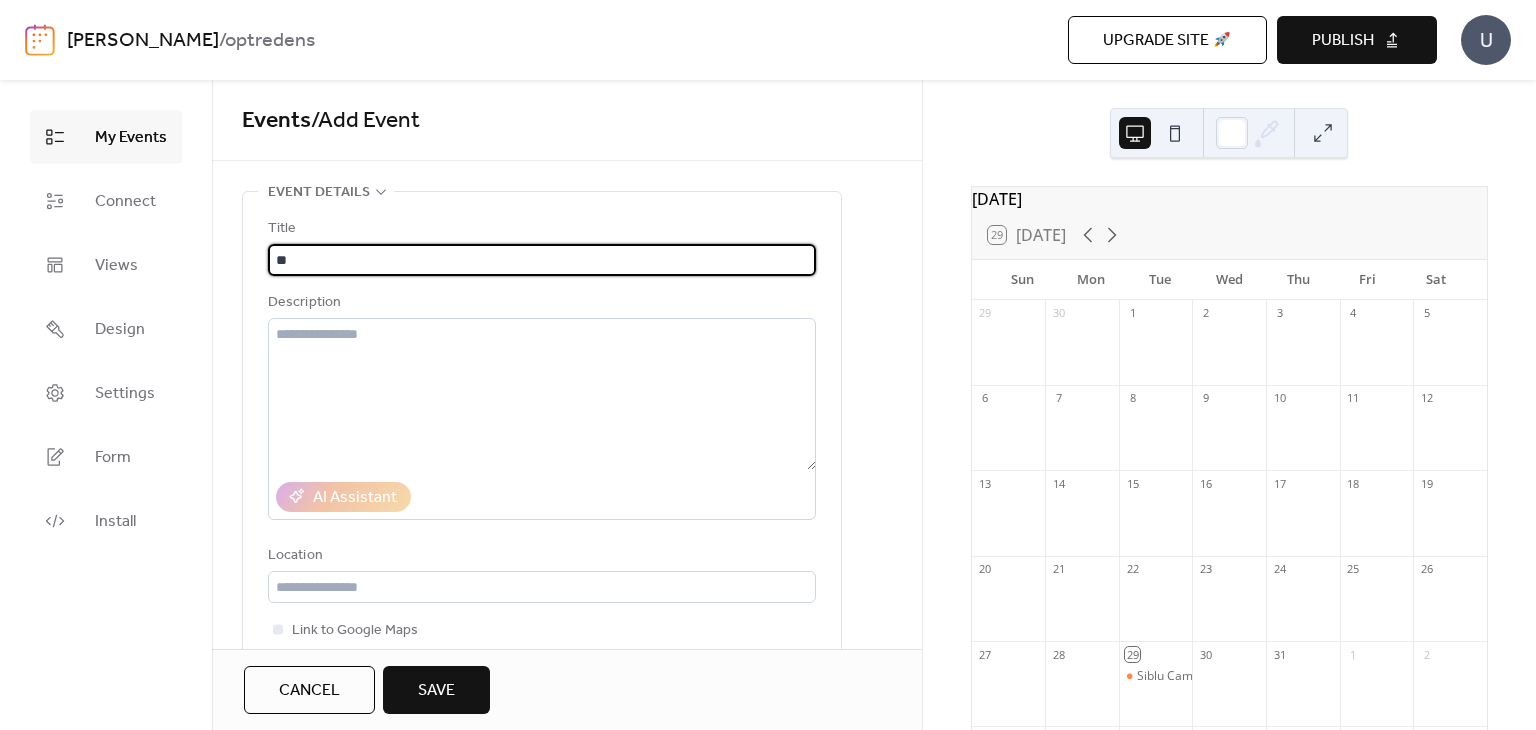 type on "*" 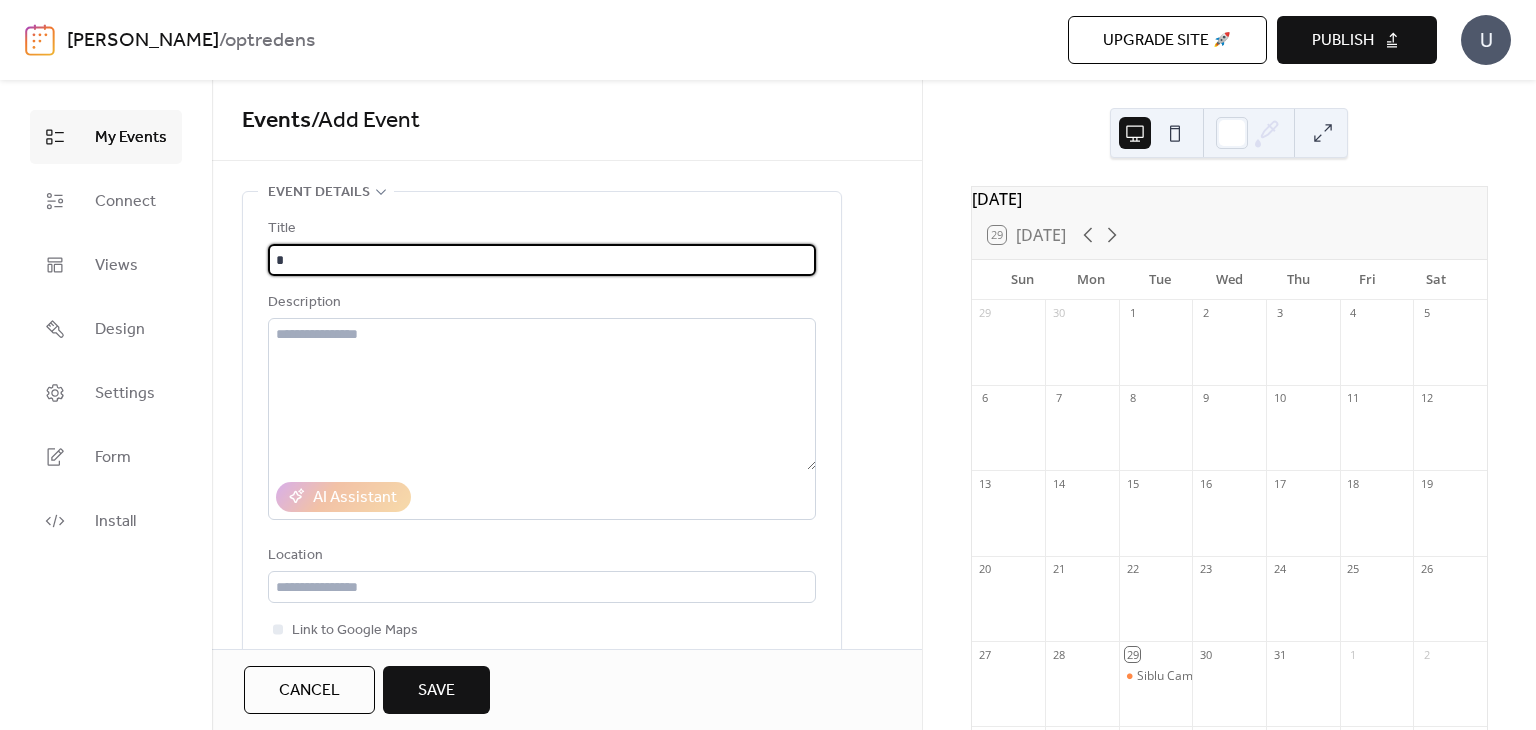 click on "*" at bounding box center (542, 260) 